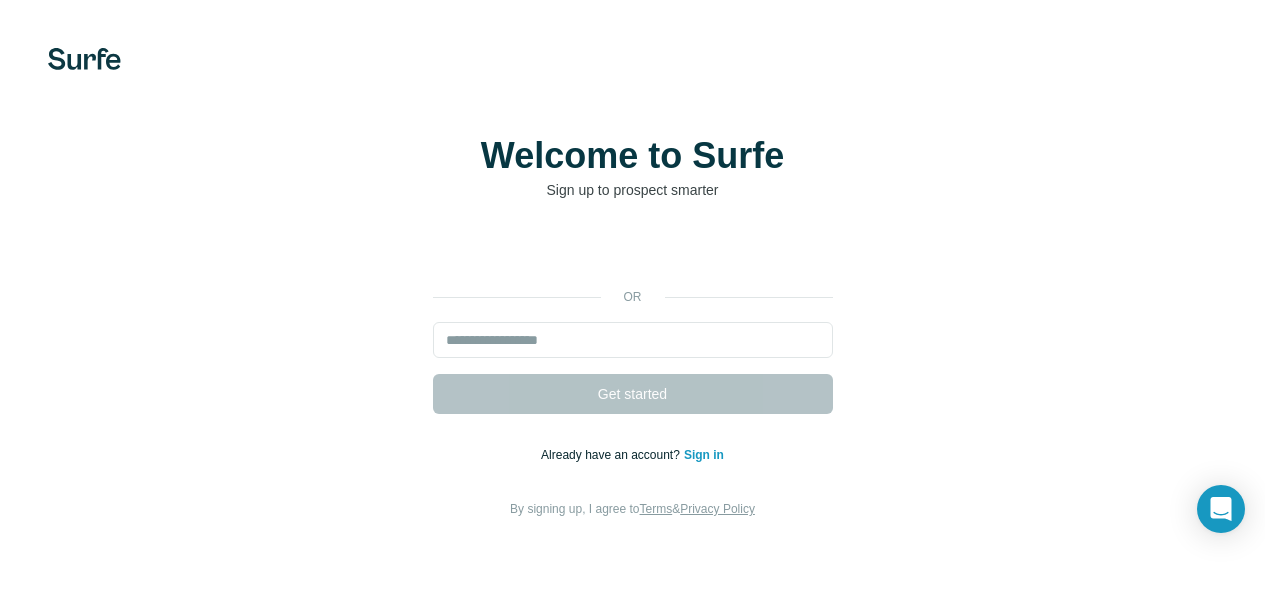 scroll, scrollTop: 0, scrollLeft: 0, axis: both 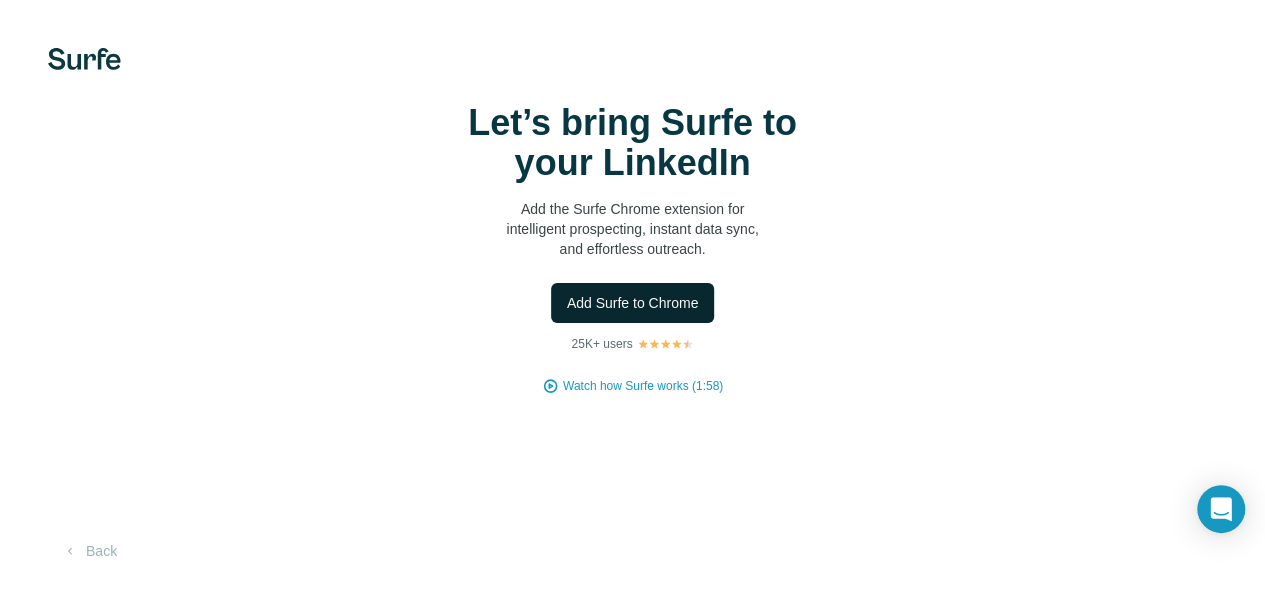 click on "Add Surfe to Chrome" at bounding box center (633, 303) 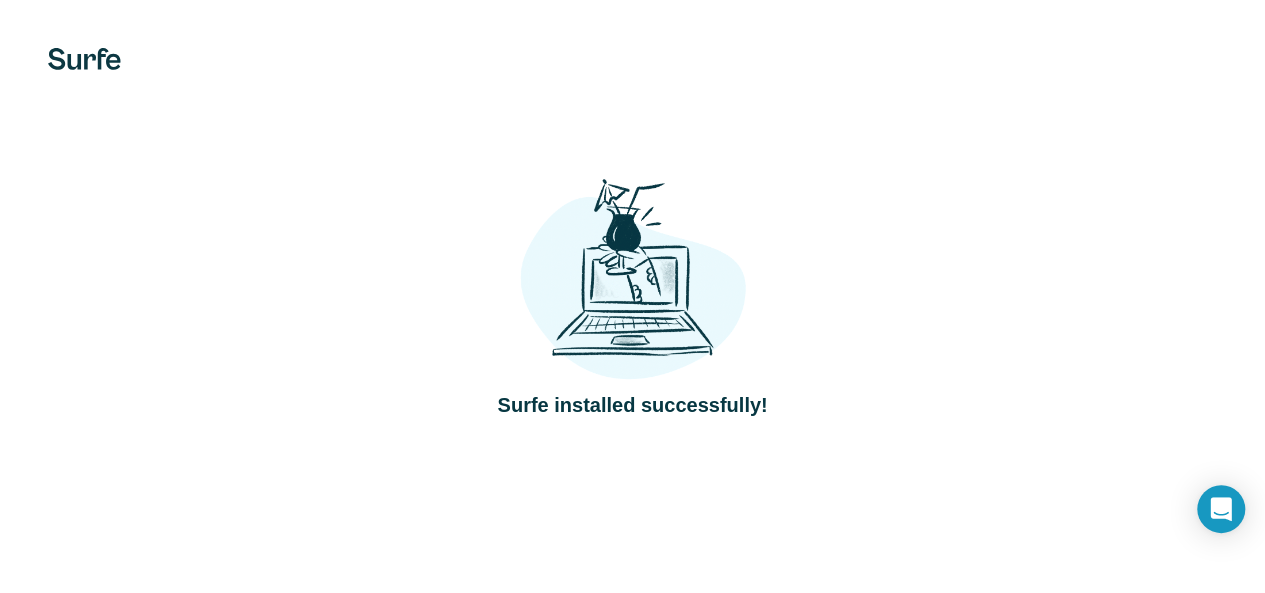 scroll, scrollTop: 100, scrollLeft: 0, axis: vertical 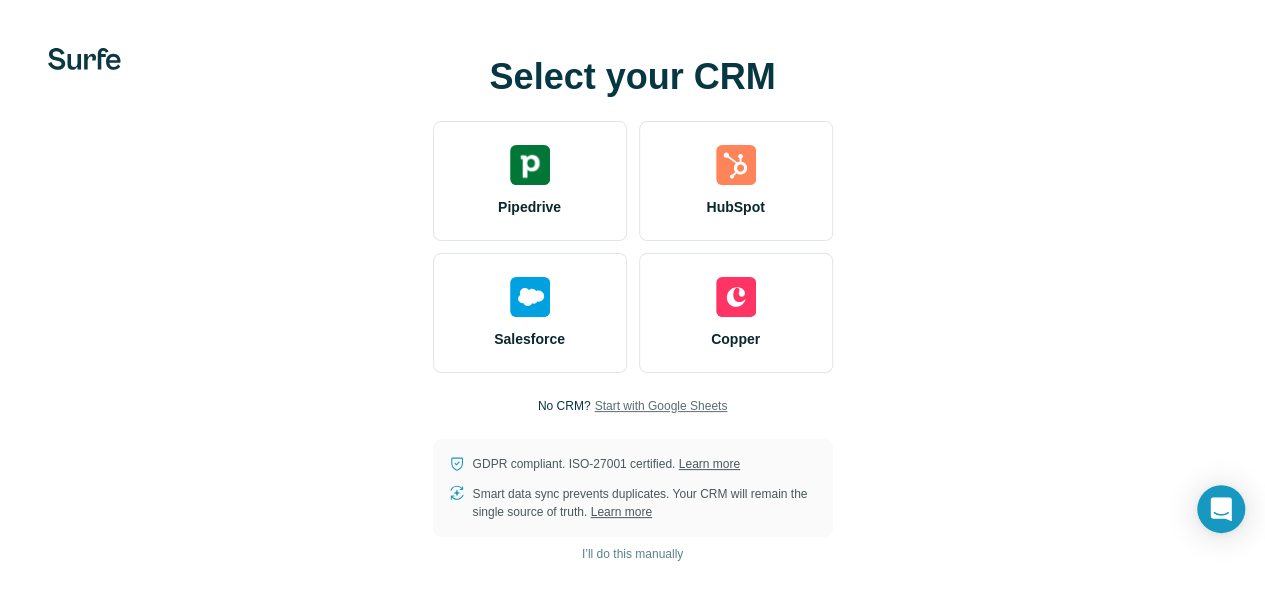 click on "Start with Google Sheets" at bounding box center [660, 406] 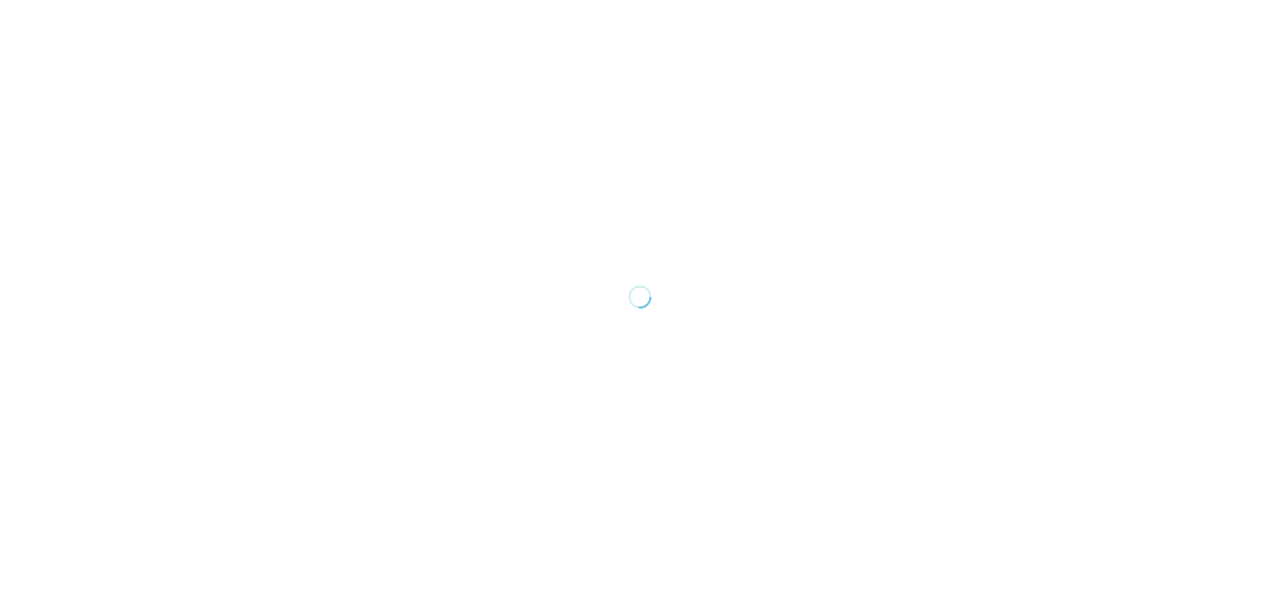 scroll, scrollTop: 0, scrollLeft: 0, axis: both 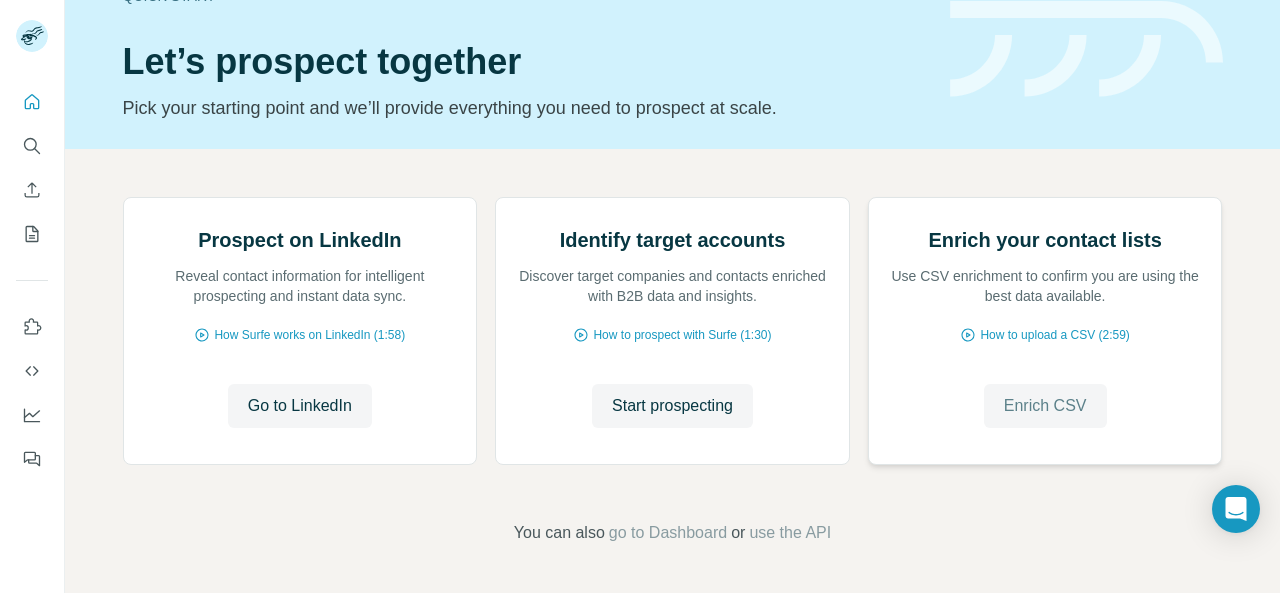 click on "Enrich CSV" at bounding box center [1045, 406] 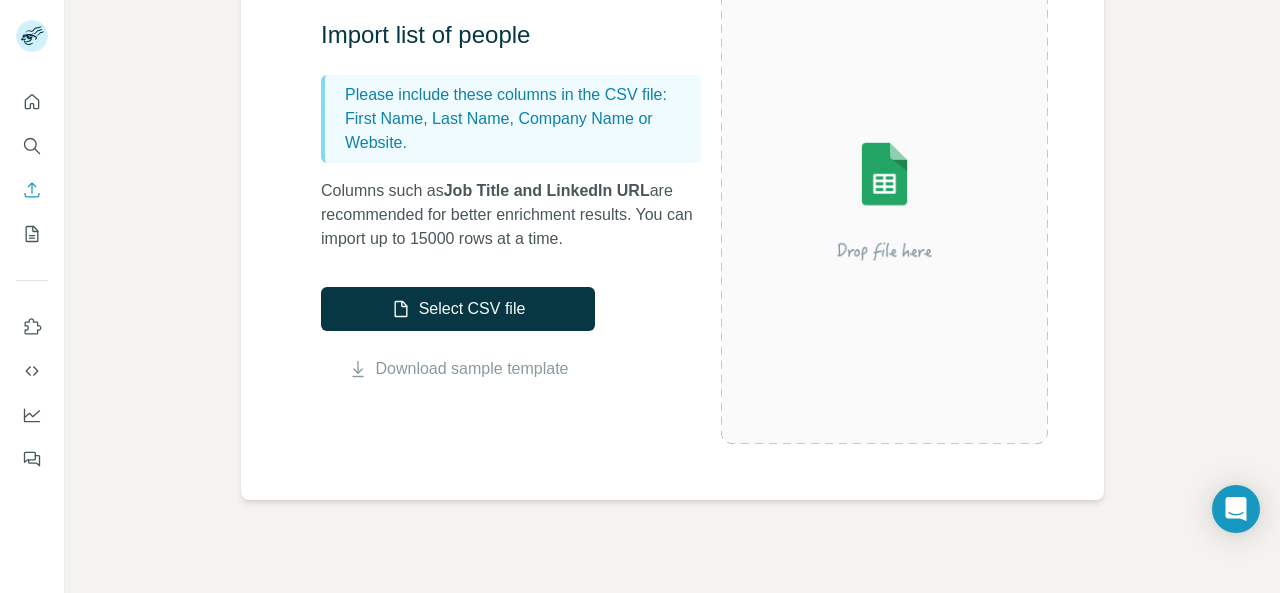 scroll, scrollTop: 306, scrollLeft: 0, axis: vertical 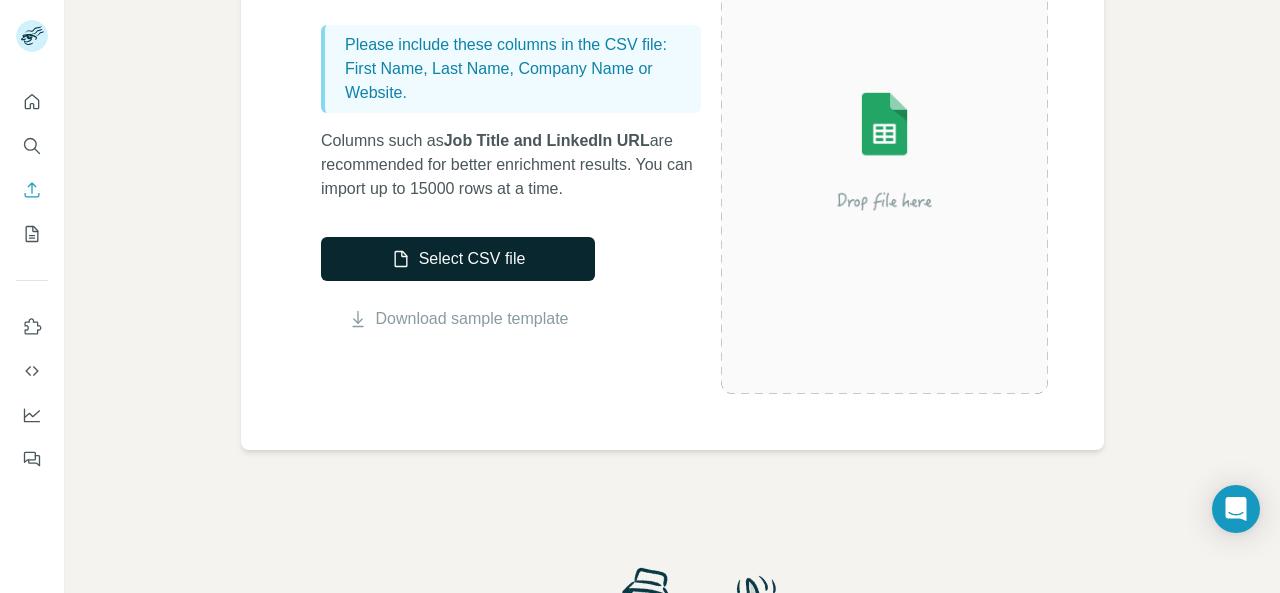click on "Select CSV file" at bounding box center (458, 259) 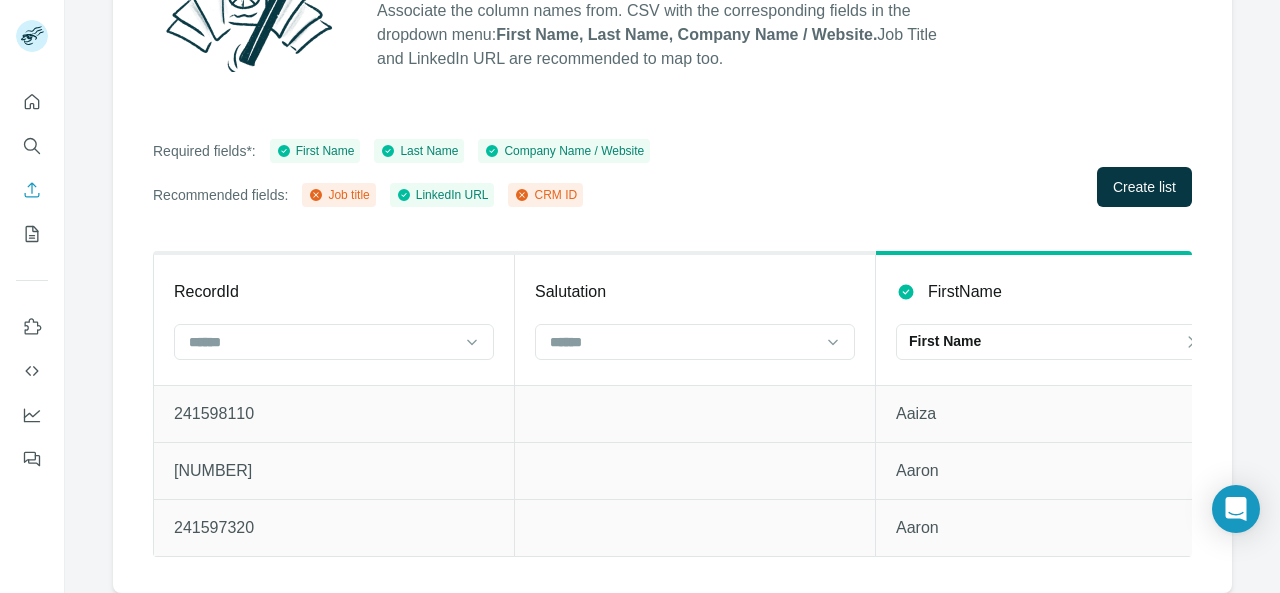 scroll, scrollTop: 266, scrollLeft: 0, axis: vertical 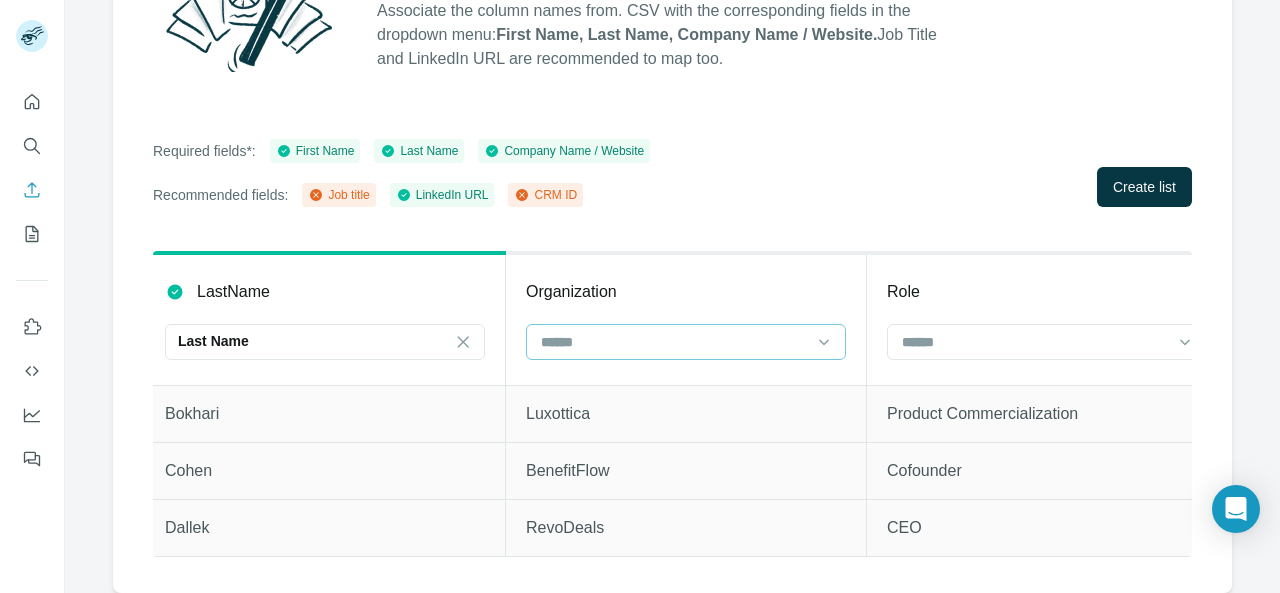 click at bounding box center [674, 342] 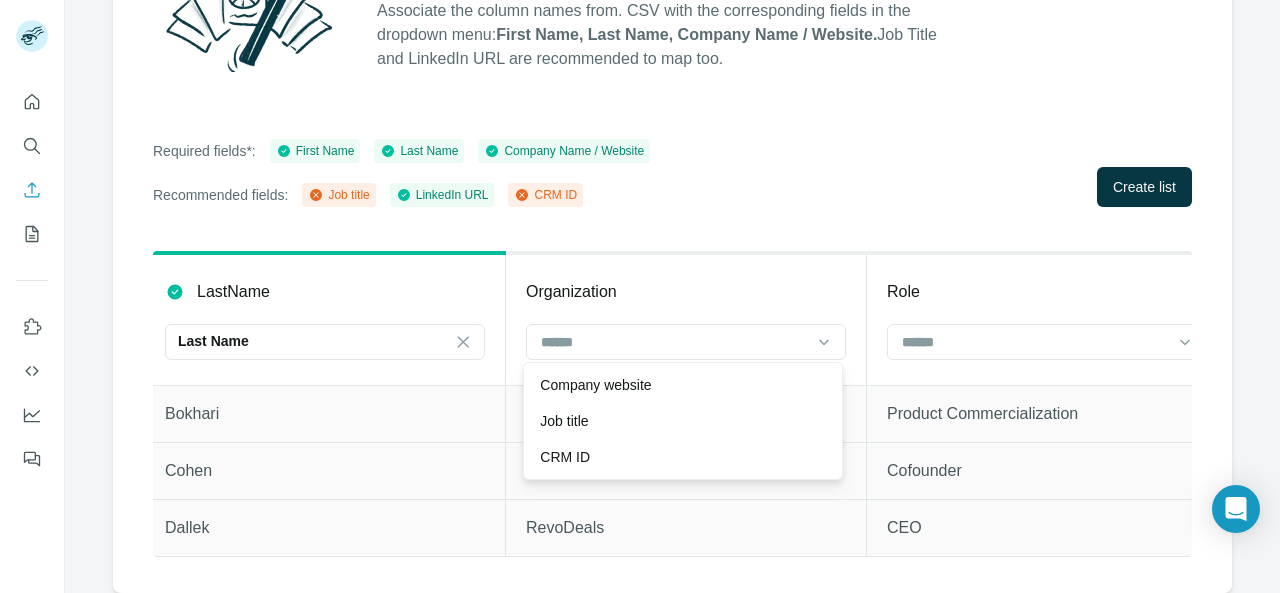 click on "Organization" at bounding box center (686, 292) 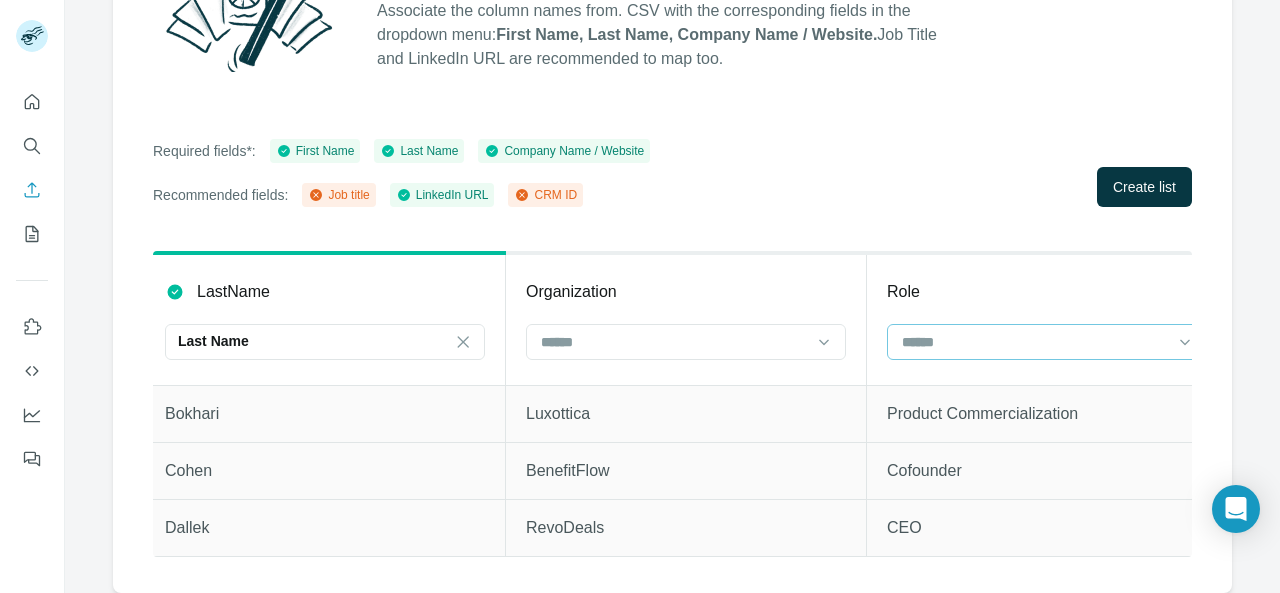 click at bounding box center [1035, 342] 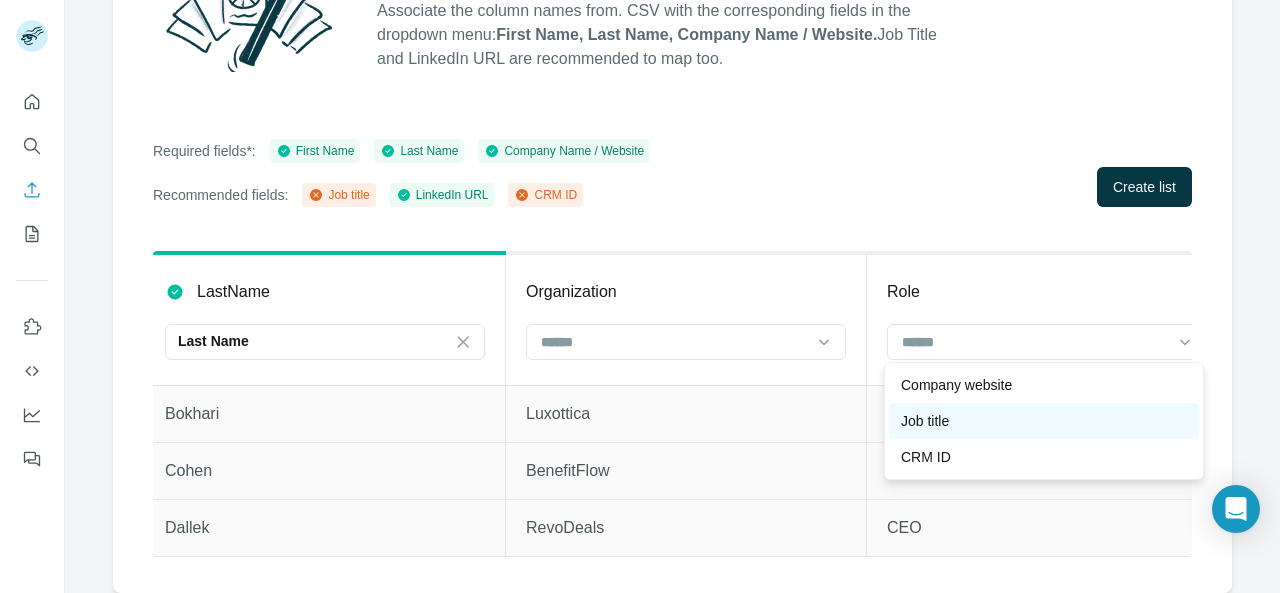 click on "Job title" at bounding box center (925, 421) 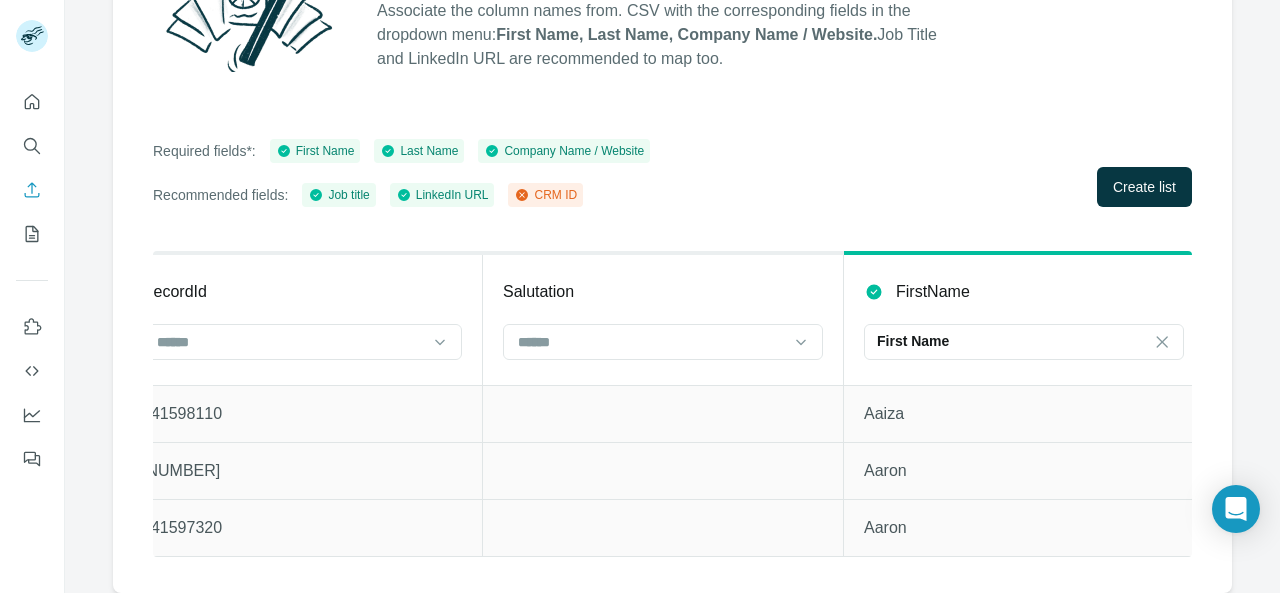 scroll, scrollTop: 0, scrollLeft: 0, axis: both 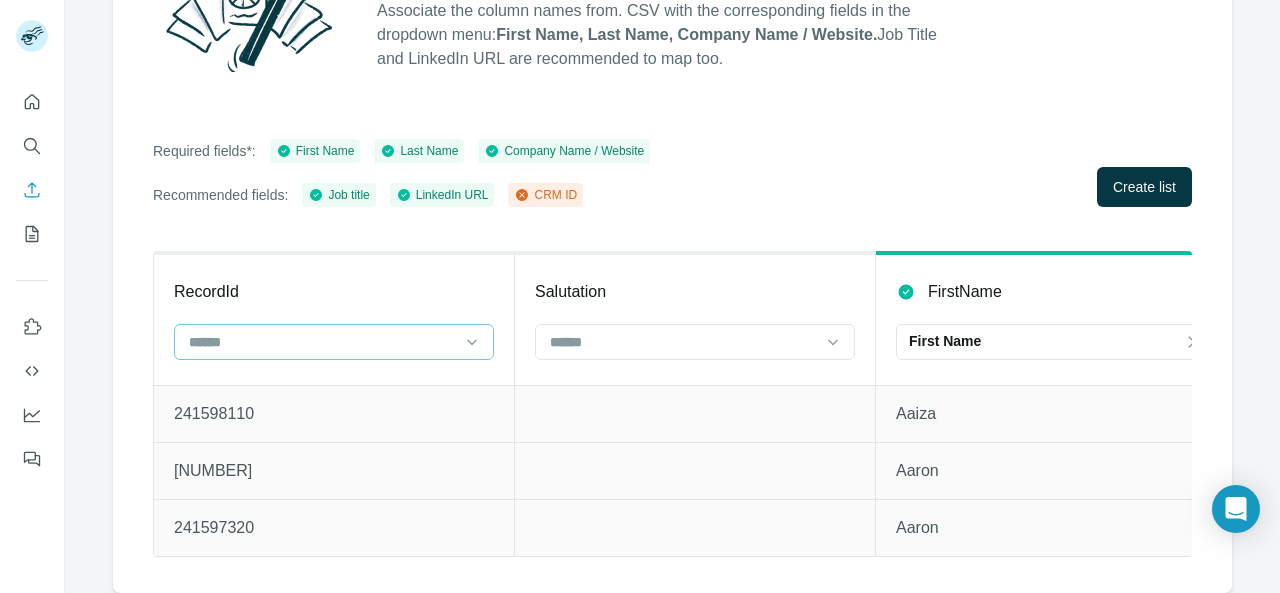 click at bounding box center (322, 342) 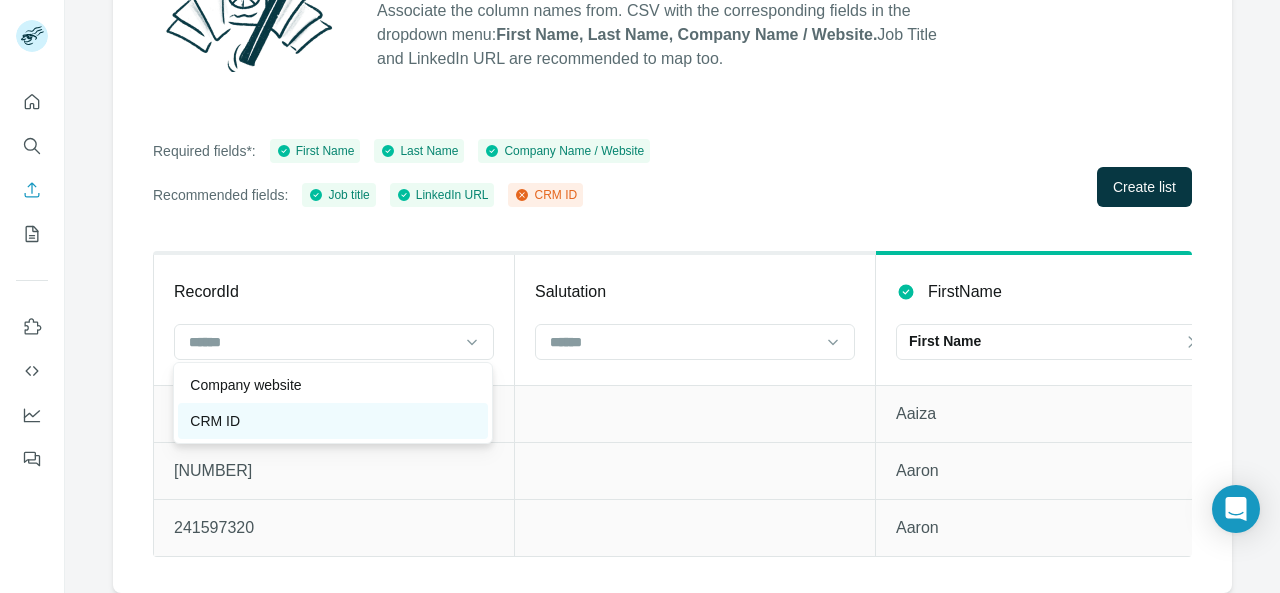 click on "CRM ID" at bounding box center (333, 421) 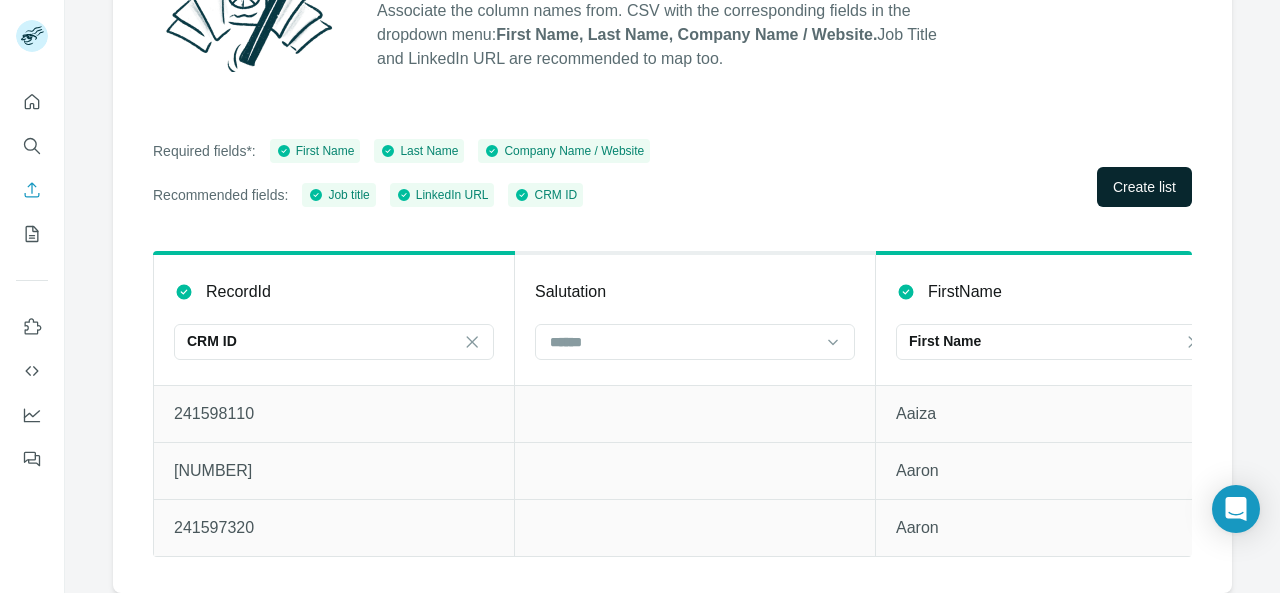 click on "Create list" at bounding box center [1144, 187] 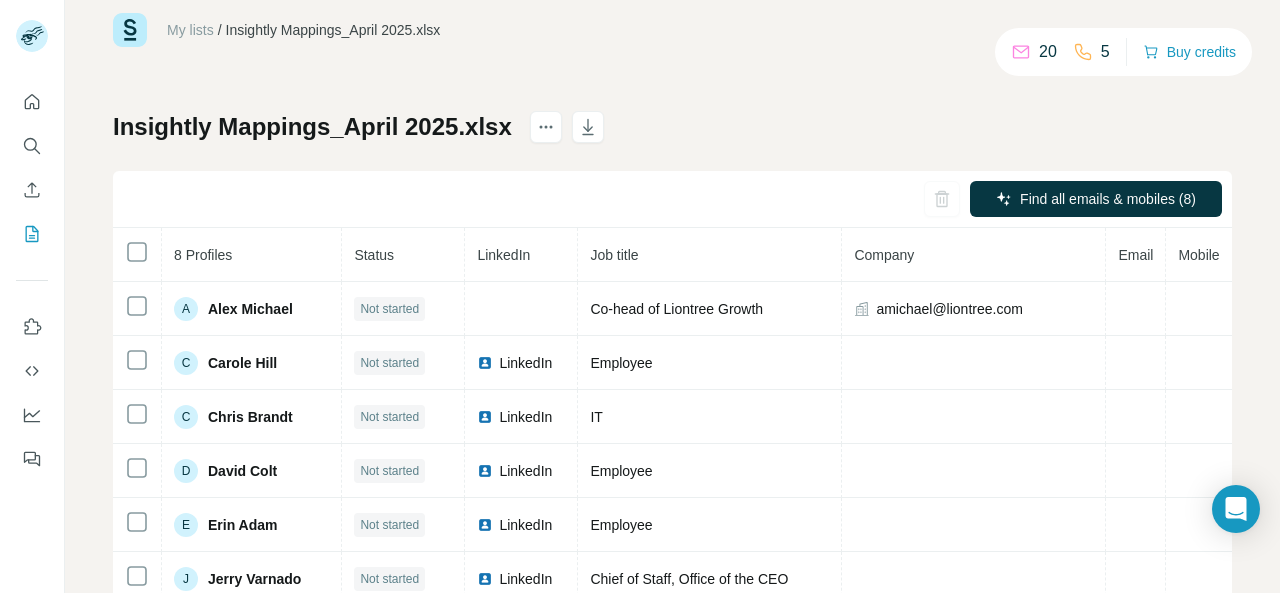 scroll, scrollTop: 0, scrollLeft: 0, axis: both 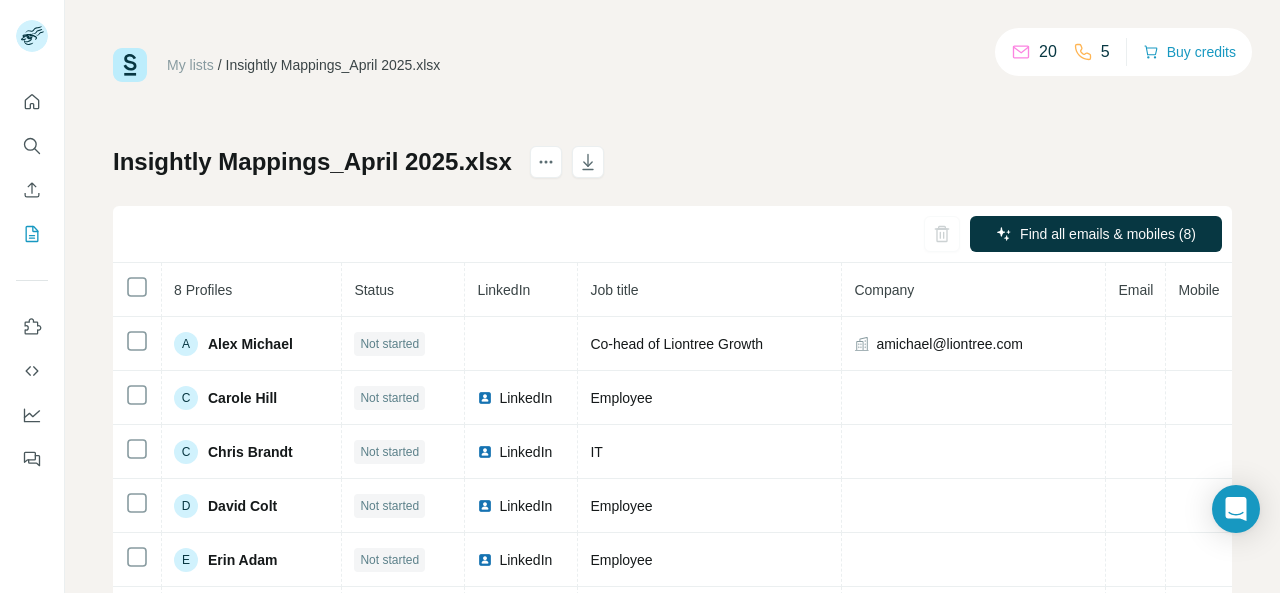 click on "My lists" at bounding box center (190, 65) 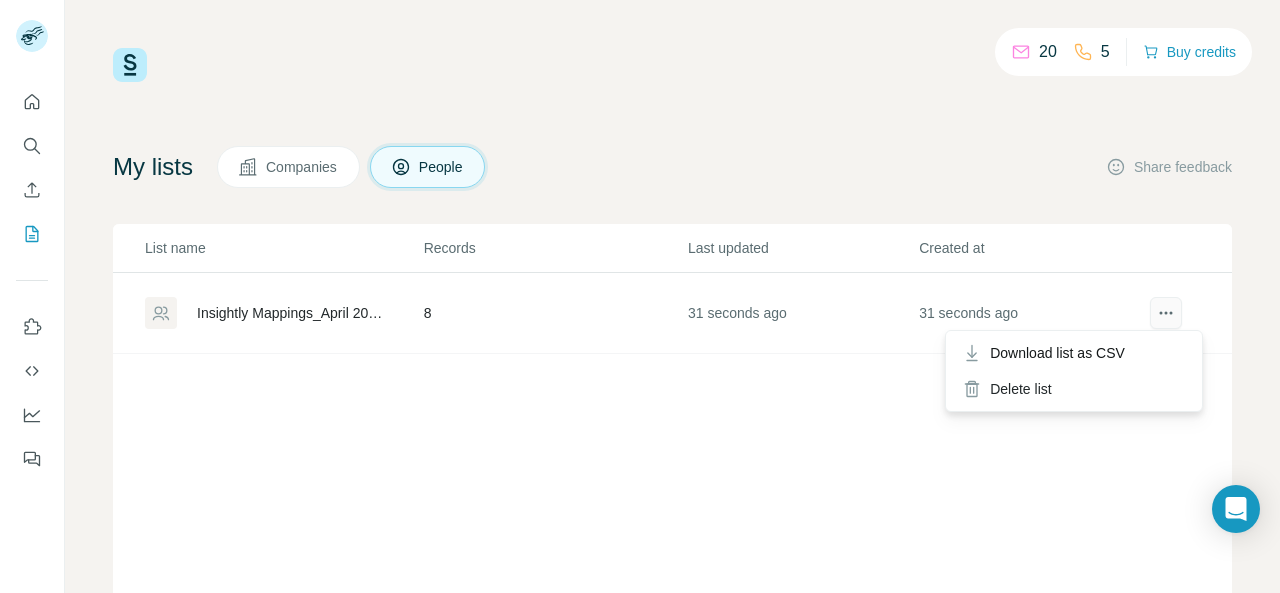 click 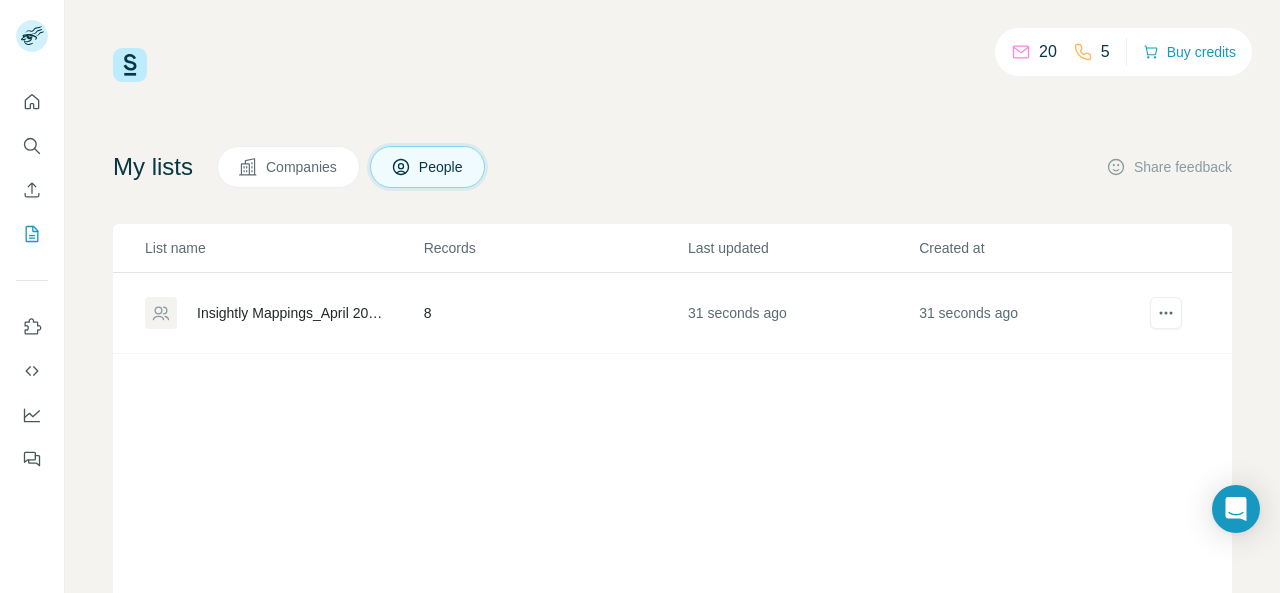 click on "My lists Companies People Share feedback" at bounding box center [672, 167] 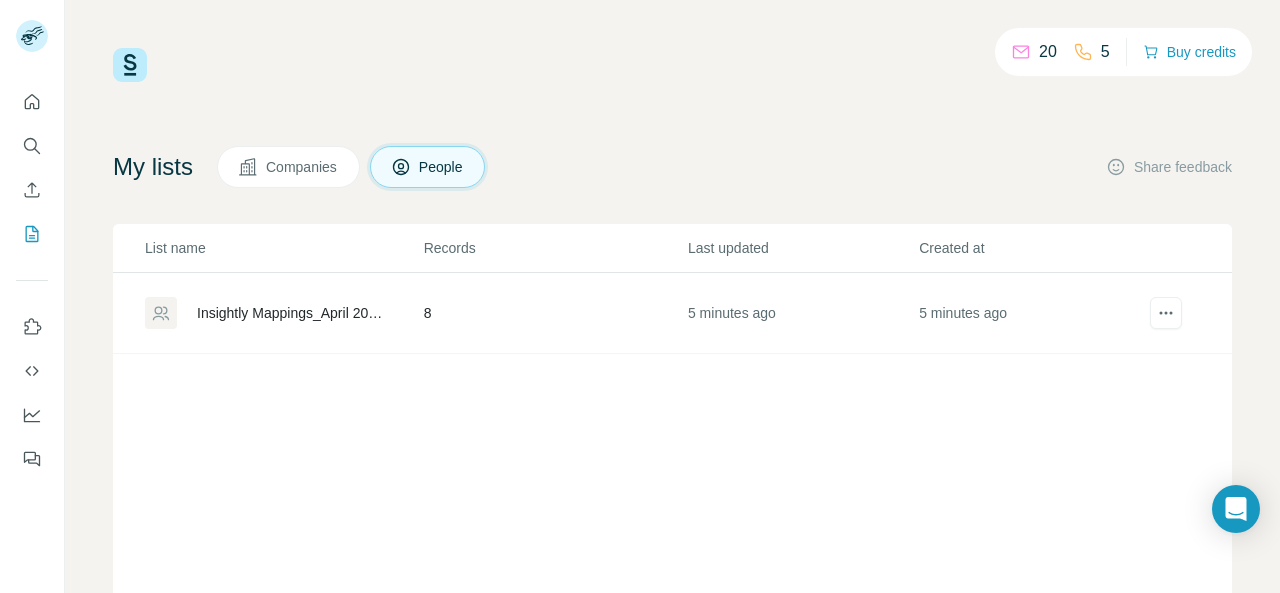 click on "Insightly Mappings_April 2025.xlsx" at bounding box center [293, 313] 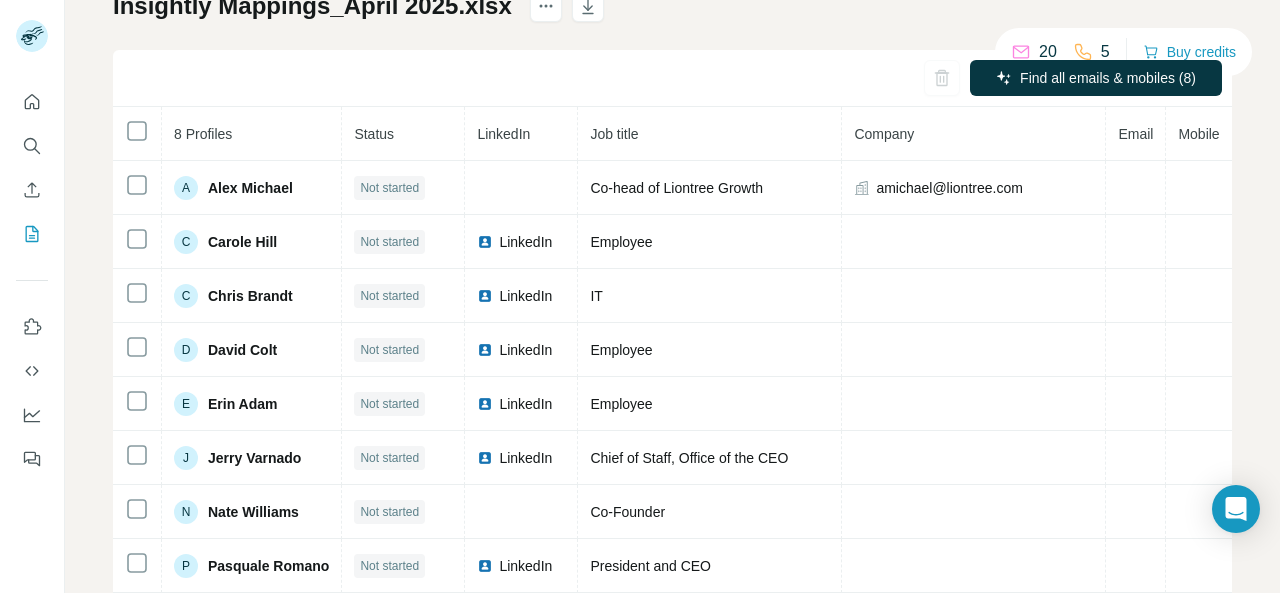 scroll, scrollTop: 149, scrollLeft: 0, axis: vertical 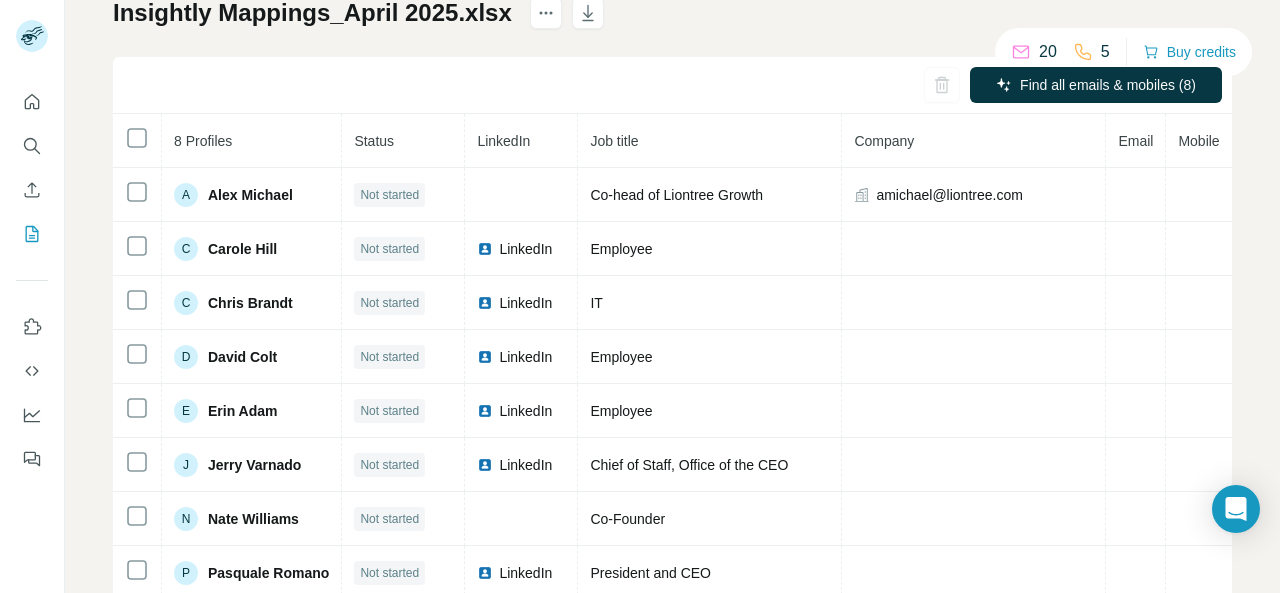 click on "Insightly Mappings_April 2025.xlsx Find all emails & mobiles (8) 8 Profiles Status LinkedIn Job title Company Email Mobile Company website Landline Country A Alex Michael Not started Co-head of Liontree Growth amichael@liontree.com C Carole Hill Not started LinkedIn Employee C Chris Brandt Not started LinkedIn IT D David Colt Not started LinkedIn Employee E Erin Adam Not started LinkedIn Employee J Jerry Varnado Not started LinkedIn Chief of Staff, Office of the CEO N Nate Williams Not started Co-Founder P Pasquale Romano Not started LinkedIn President and CEO" at bounding box center [672, 298] 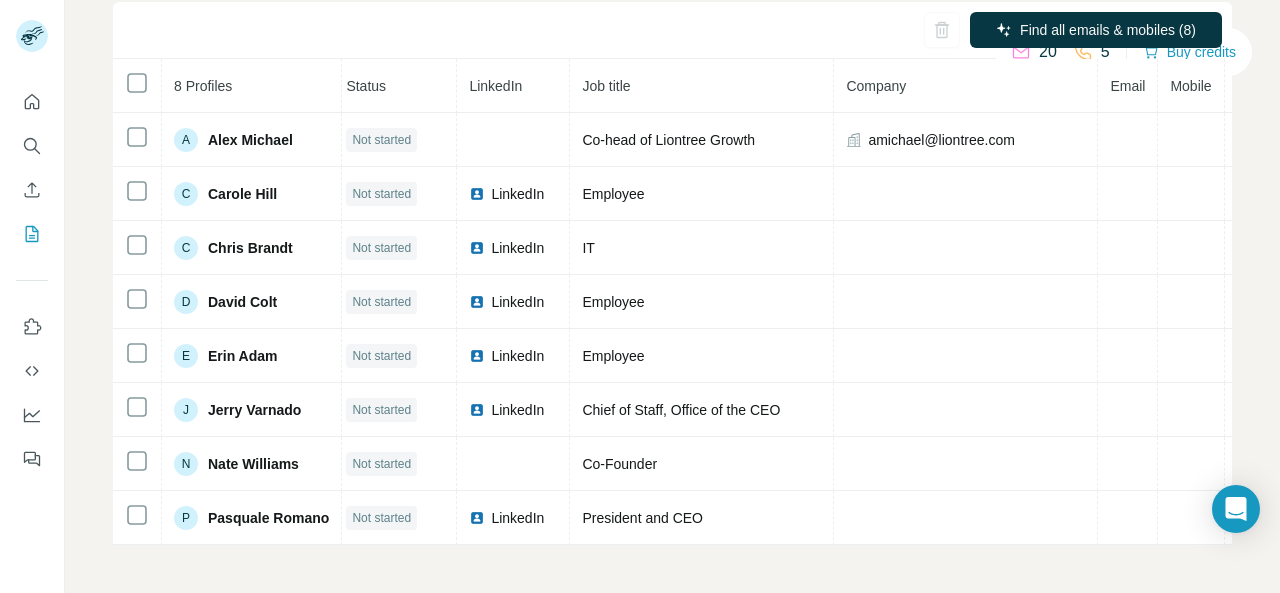 scroll, scrollTop: 0, scrollLeft: 0, axis: both 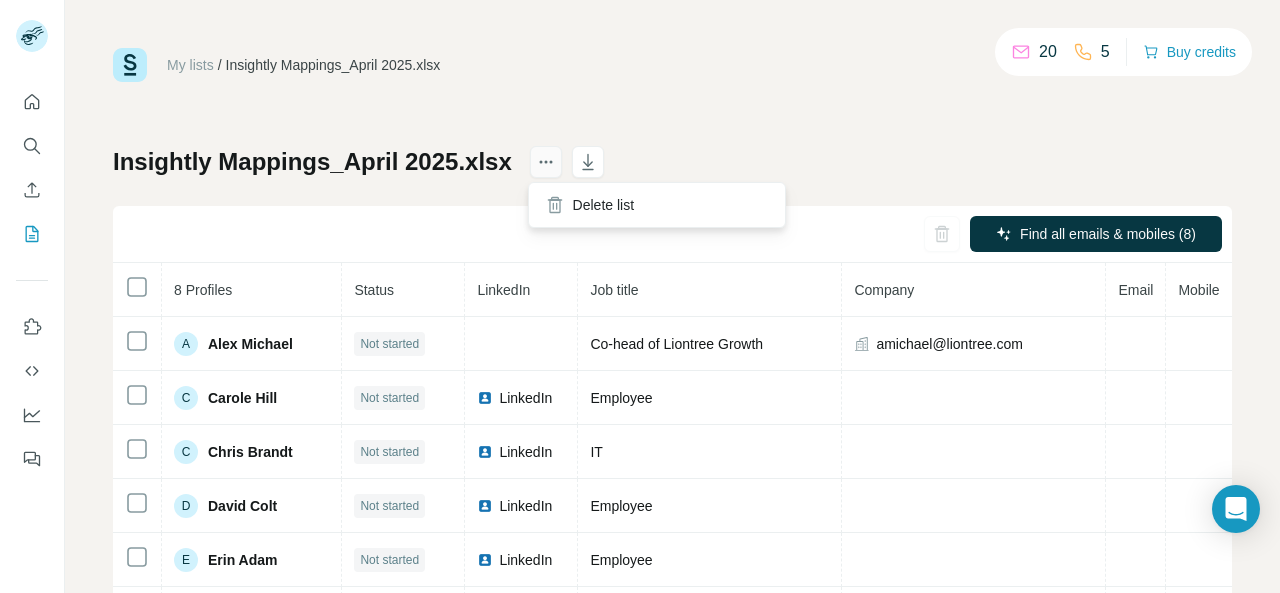 click 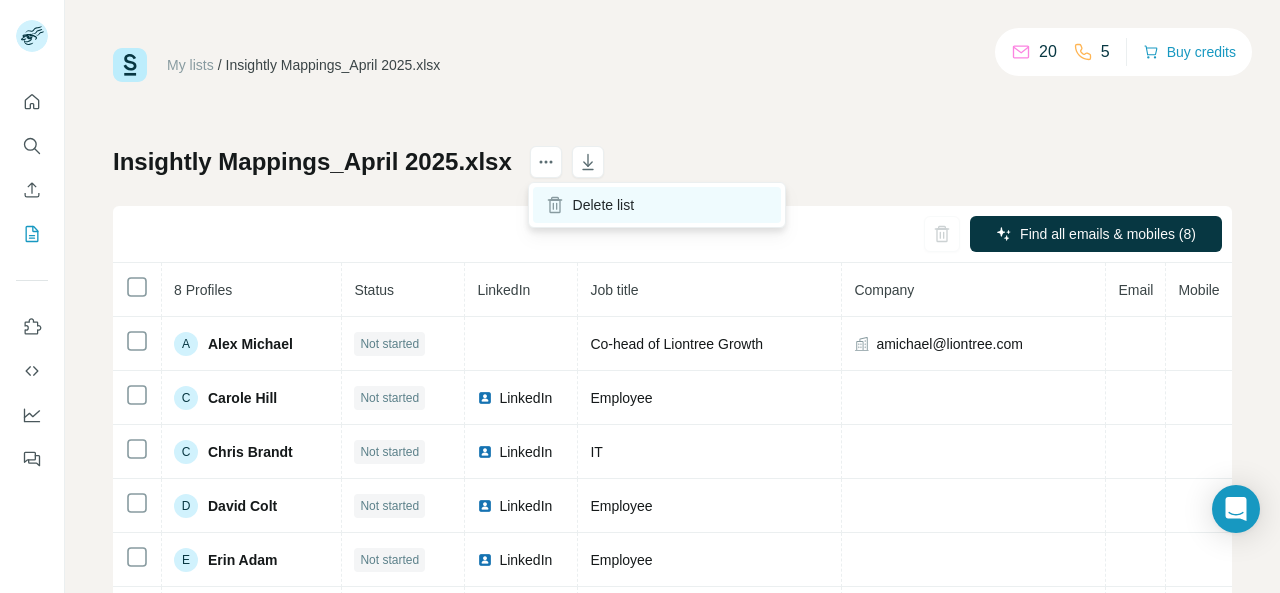 click on "Delete list" at bounding box center (657, 205) 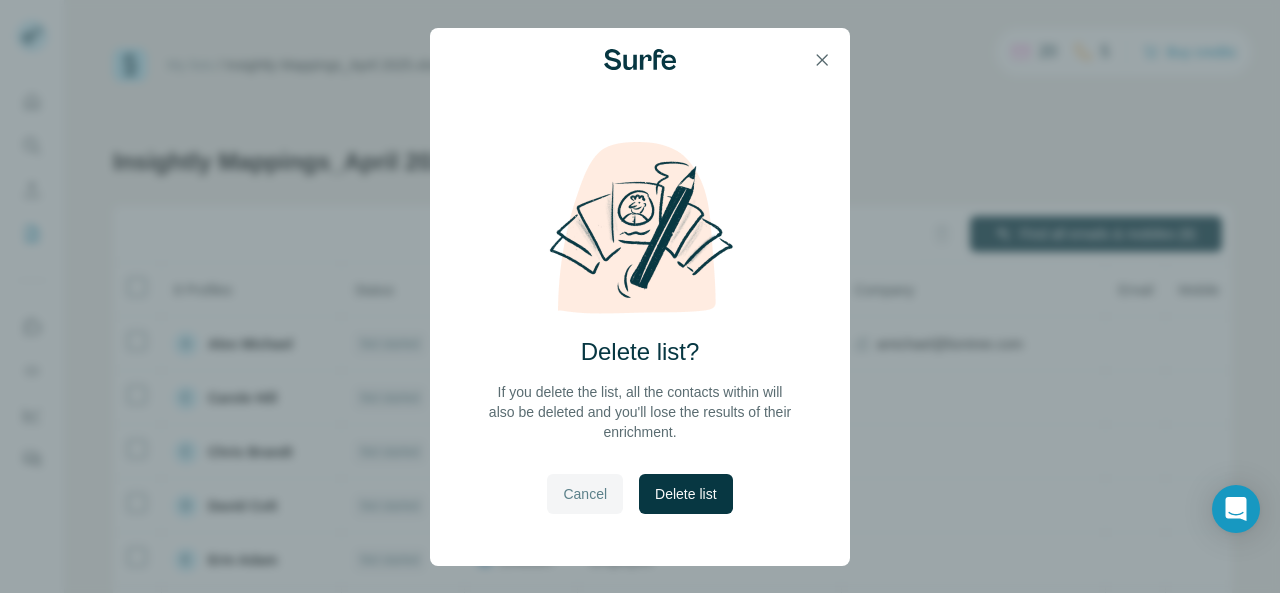 click on "Cancel" at bounding box center (585, 494) 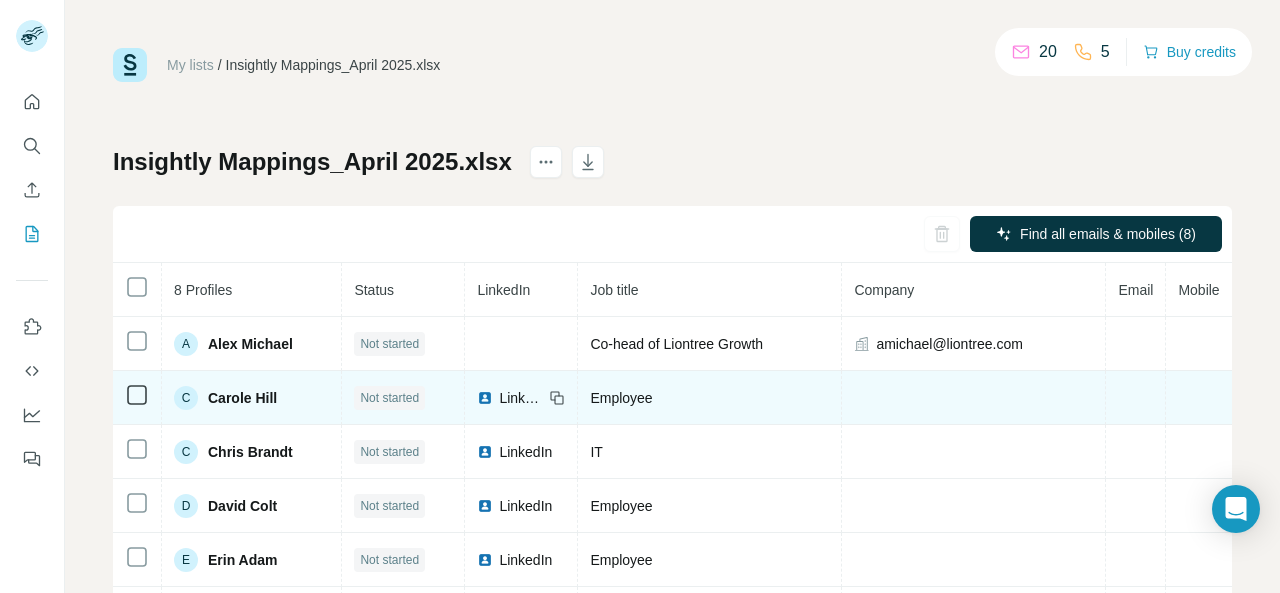 click 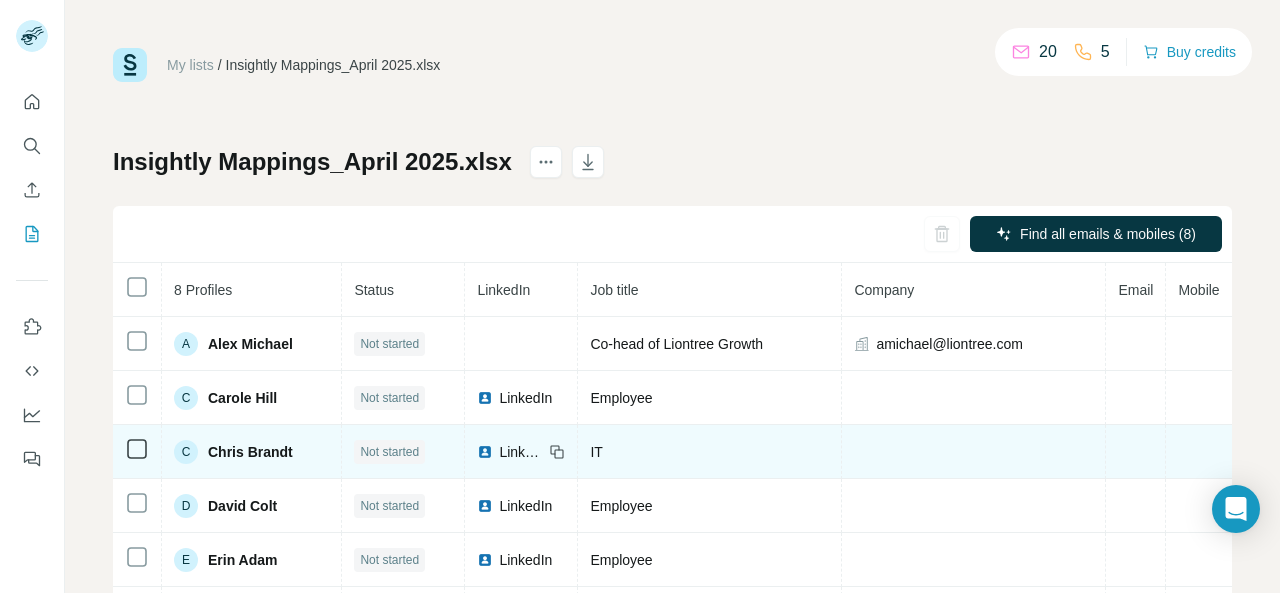 click on "LinkedIn" at bounding box center [521, 452] 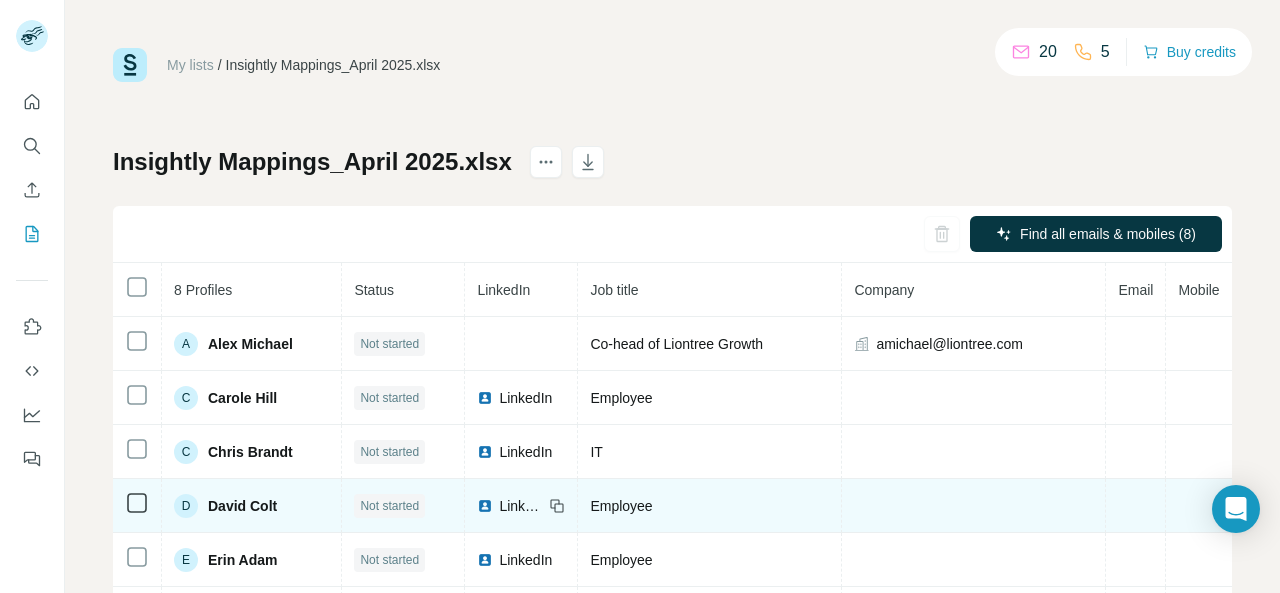 click on "LinkedIn" at bounding box center (521, 506) 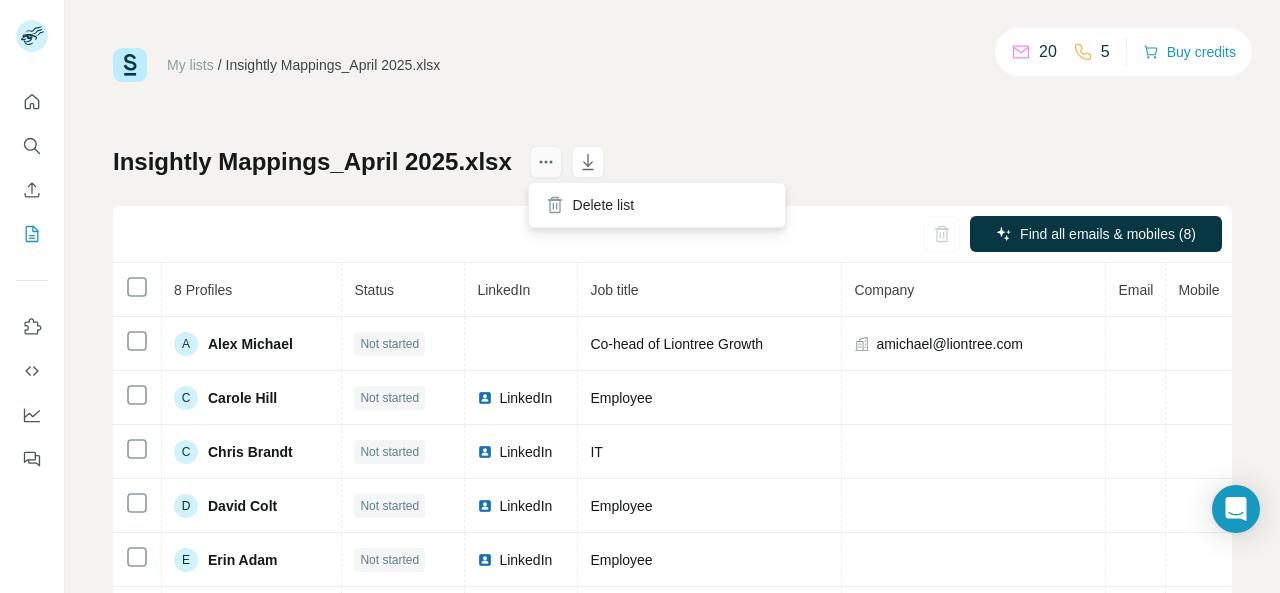 click 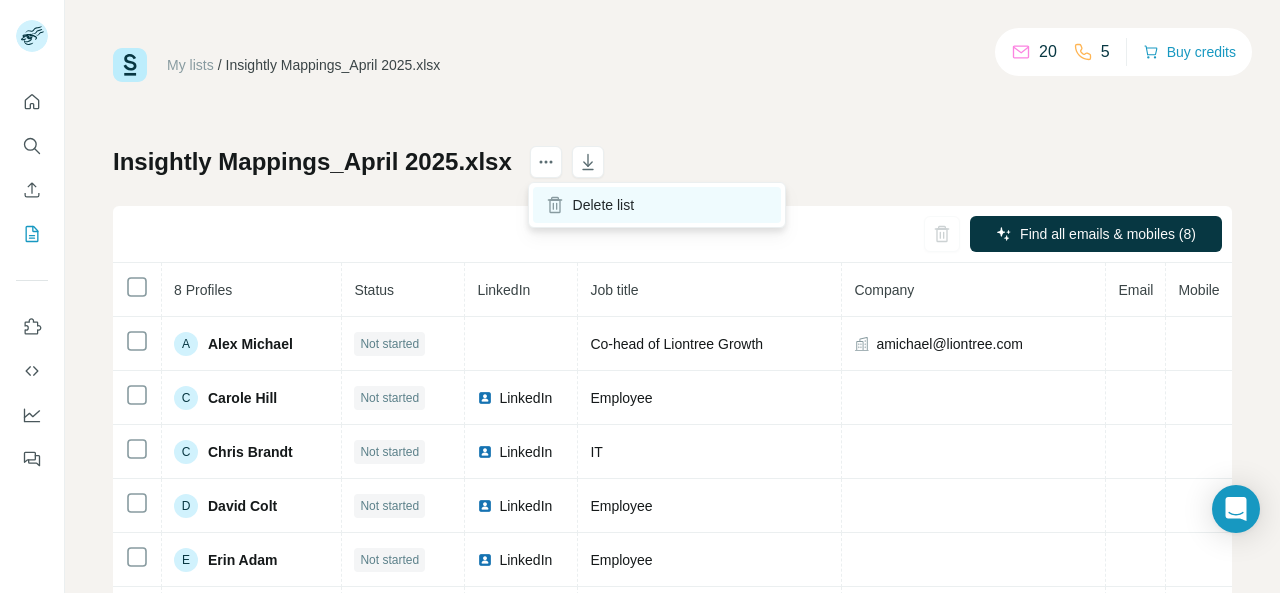 click 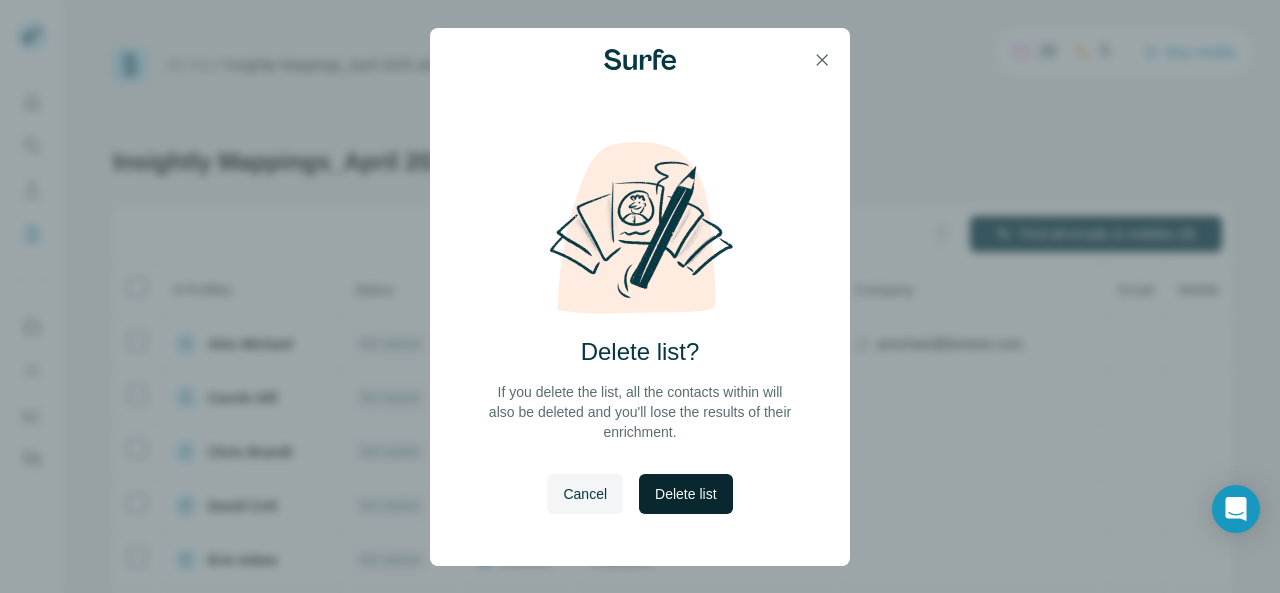 click on "Delete list" at bounding box center (685, 494) 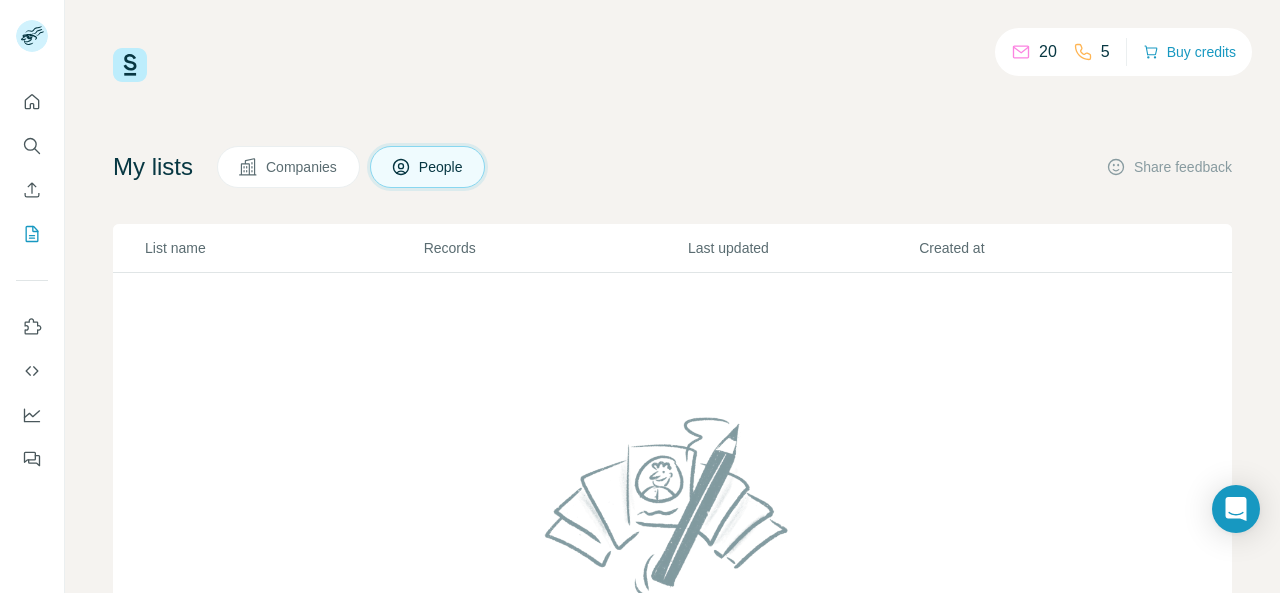 click on "Companies" at bounding box center [302, 167] 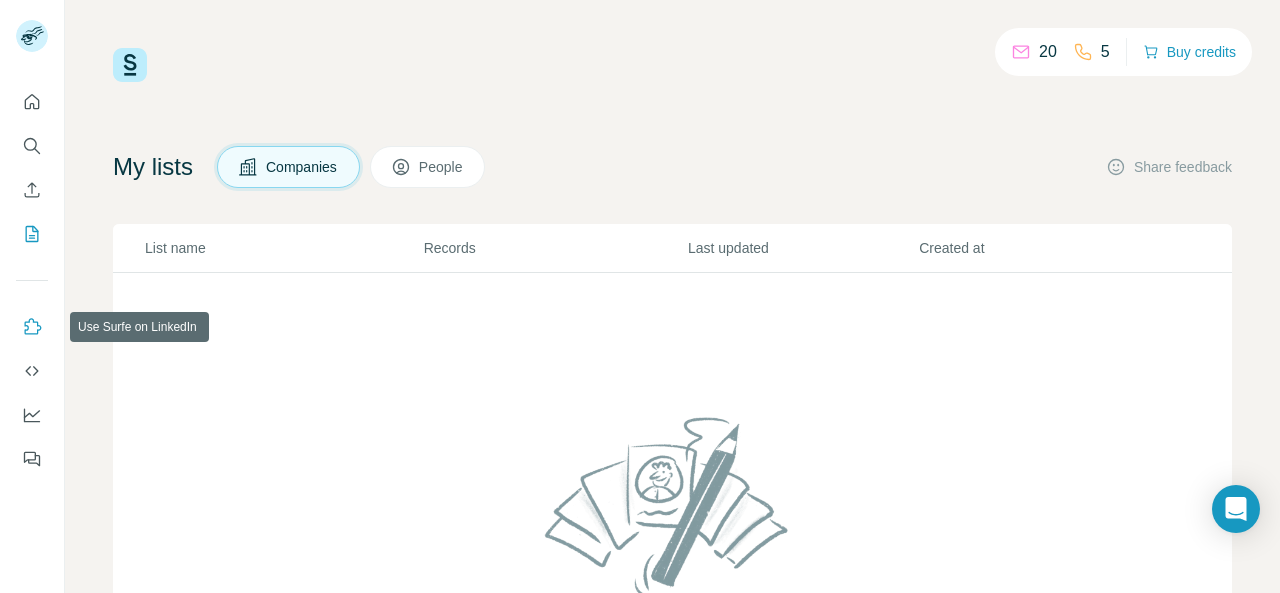 click 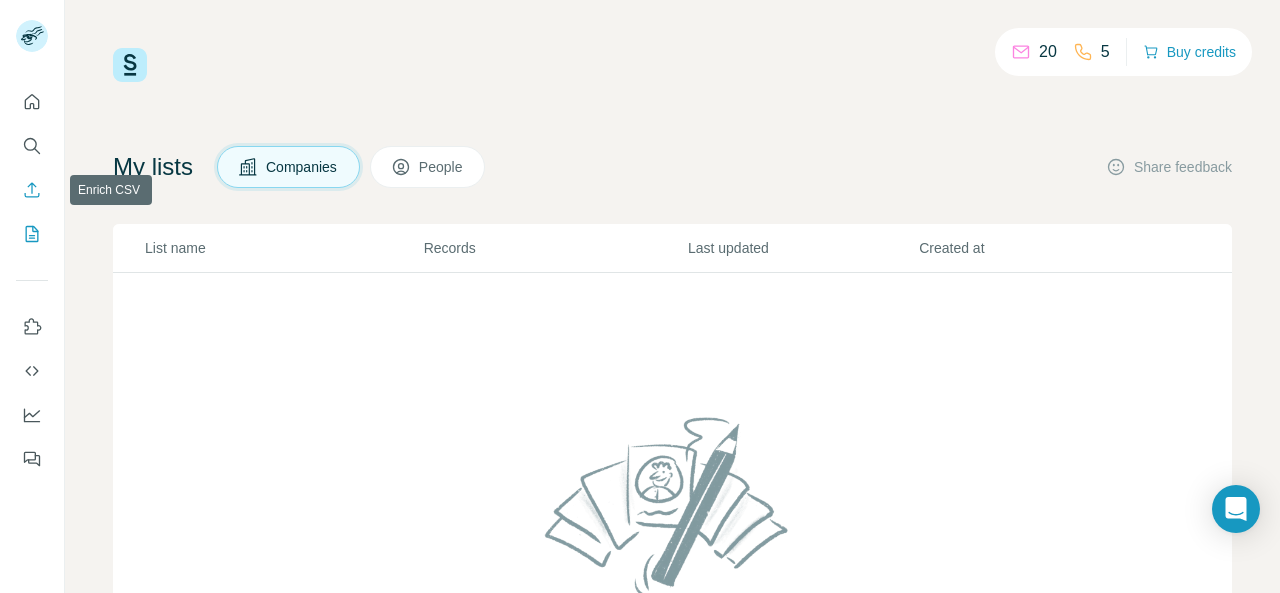 click 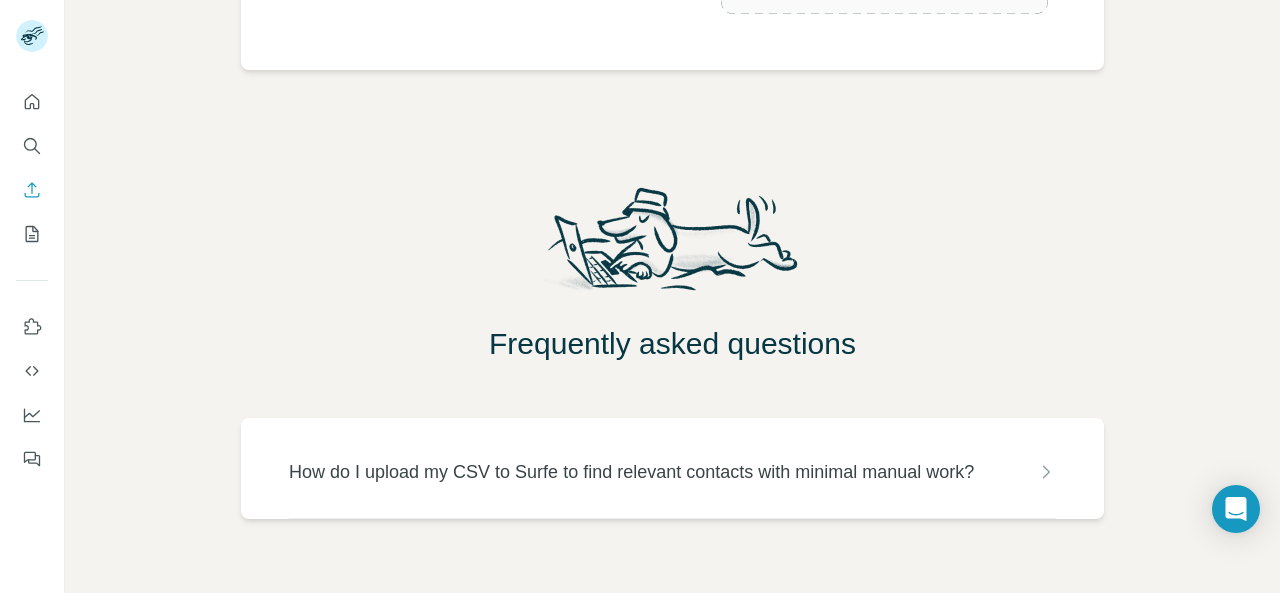 scroll, scrollTop: 688, scrollLeft: 0, axis: vertical 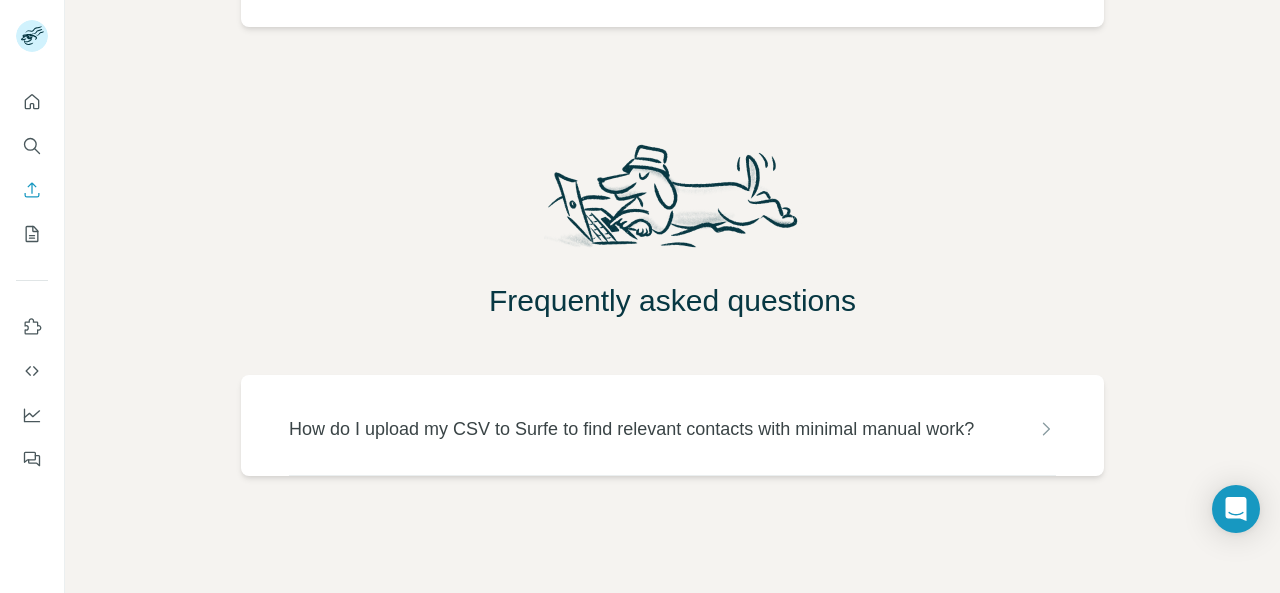 click 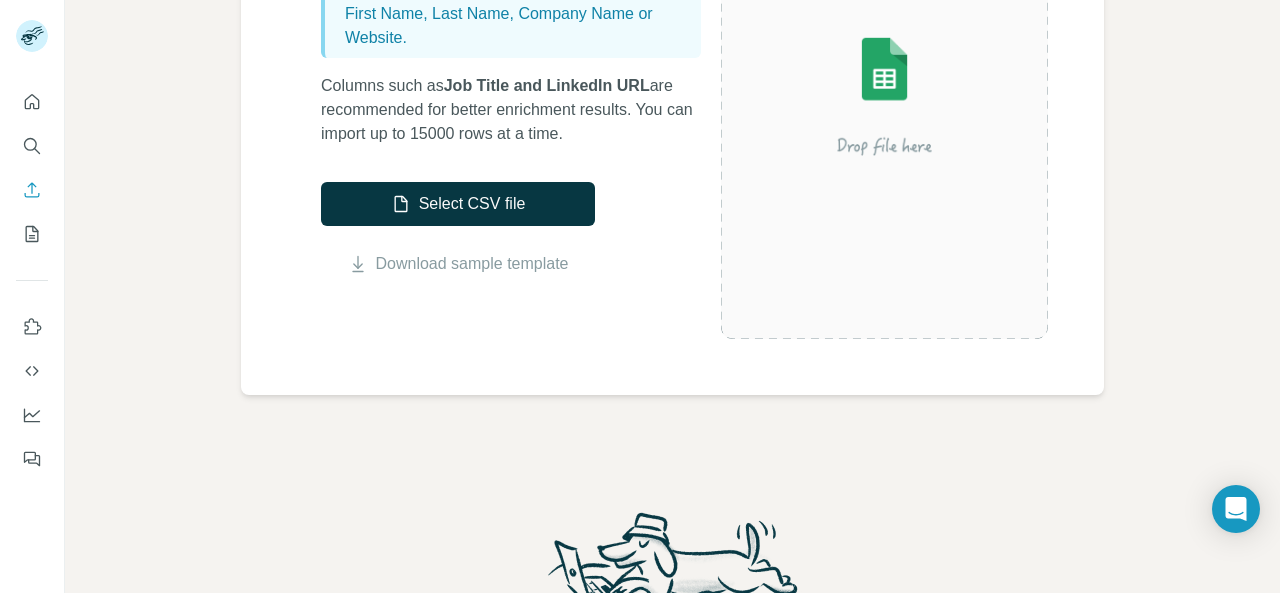 scroll, scrollTop: 316, scrollLeft: 0, axis: vertical 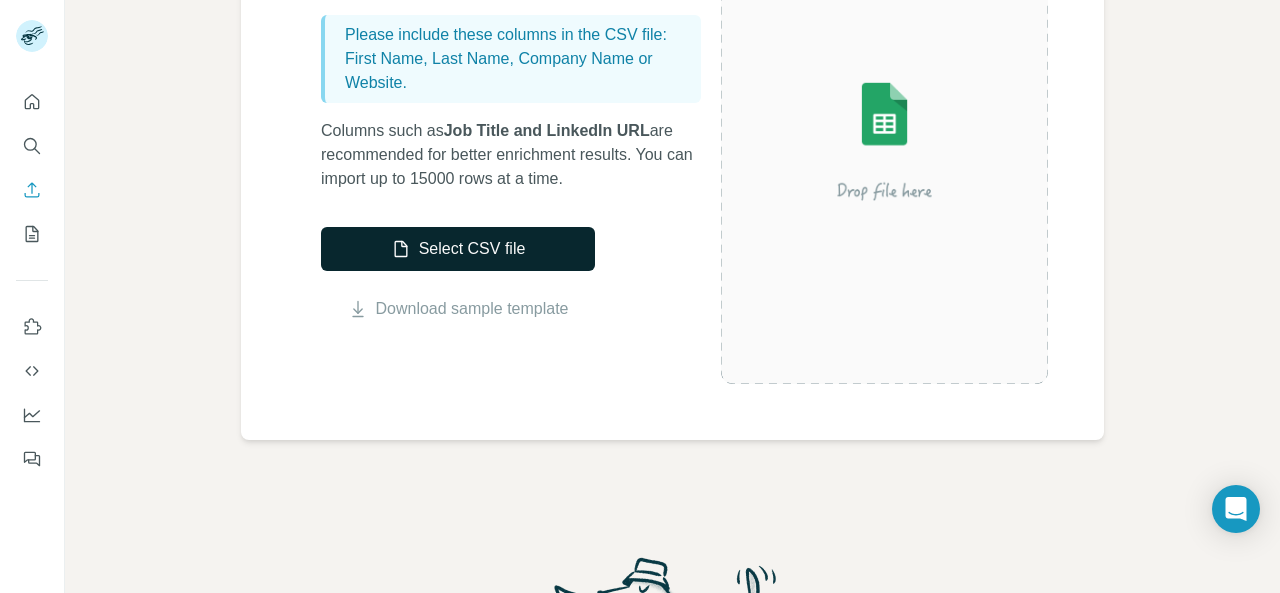 click on "Select CSV file" at bounding box center (458, 249) 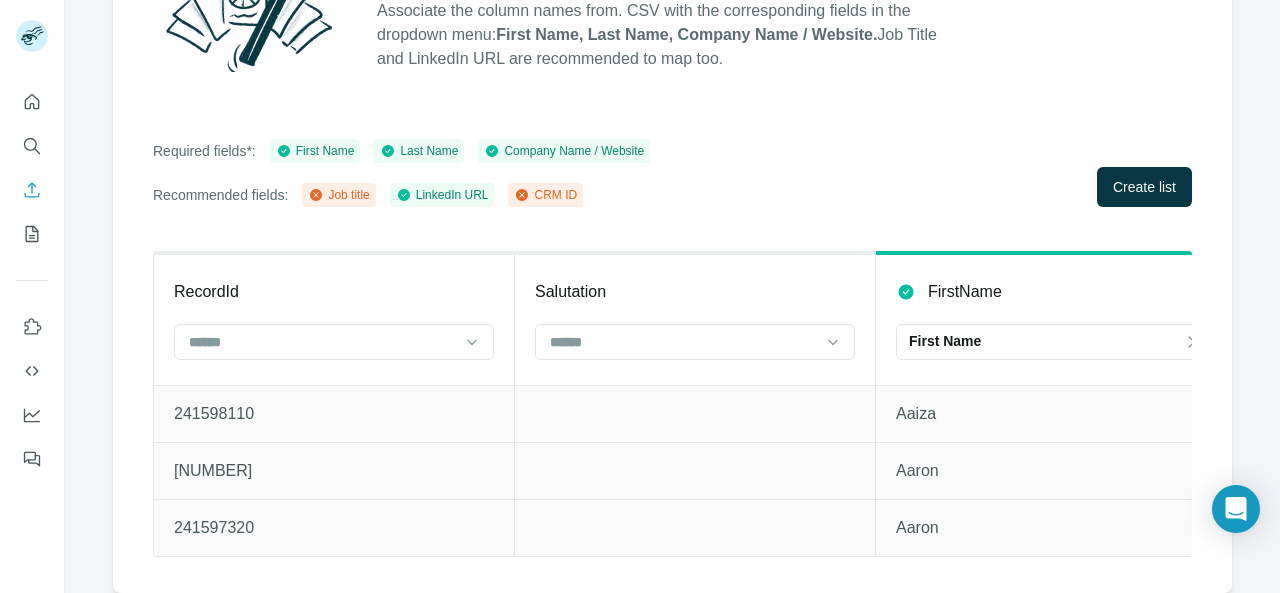 scroll, scrollTop: 278, scrollLeft: 0, axis: vertical 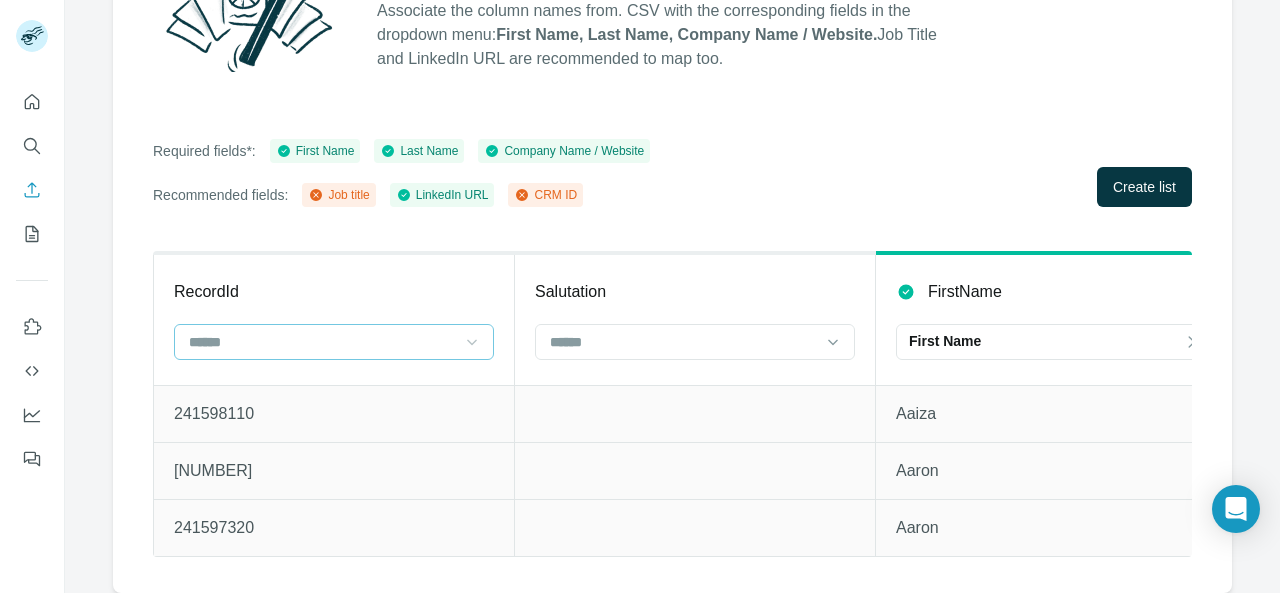 click 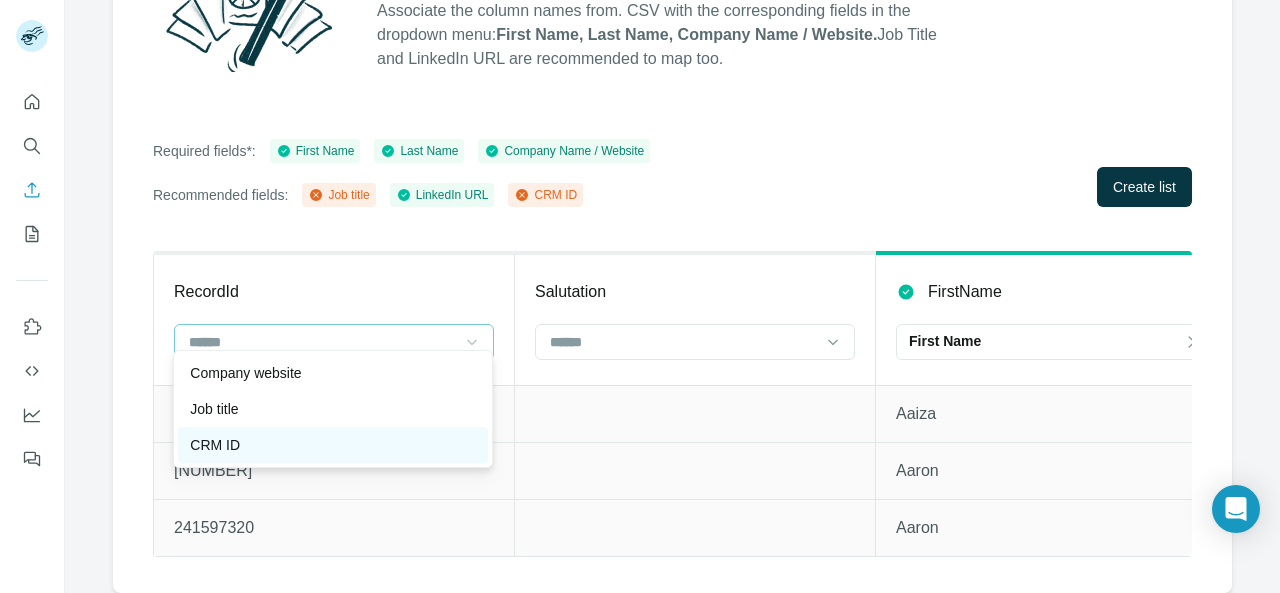 click on "CRM ID" at bounding box center (333, 445) 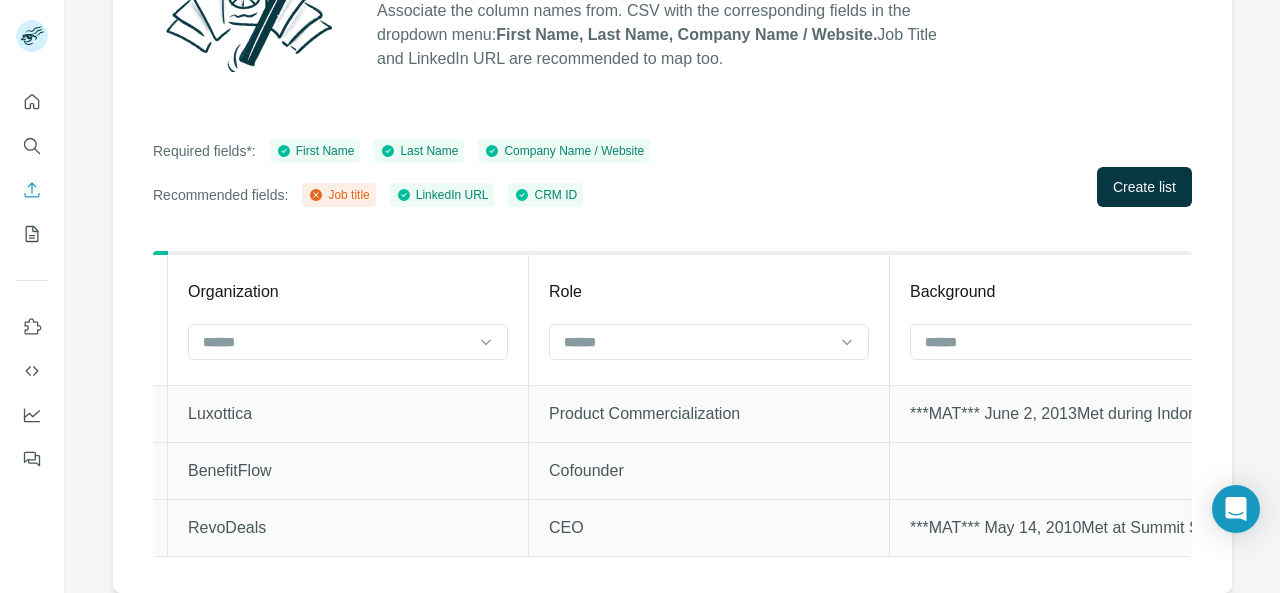 scroll, scrollTop: 0, scrollLeft: 1446, axis: horizontal 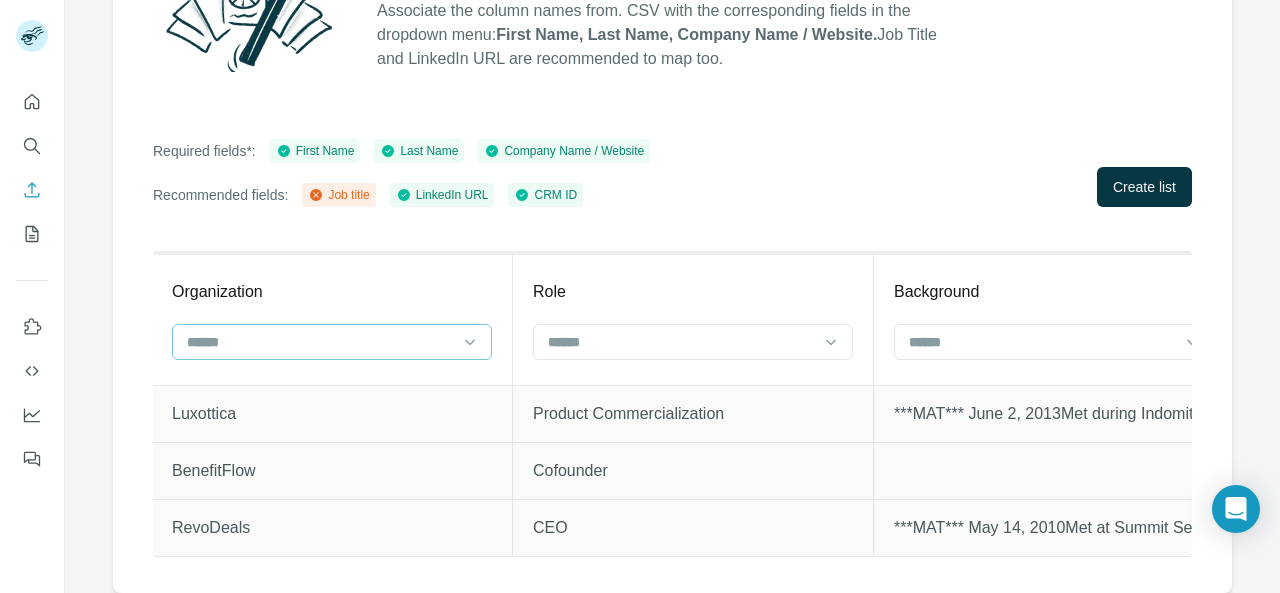 click at bounding box center (332, 342) 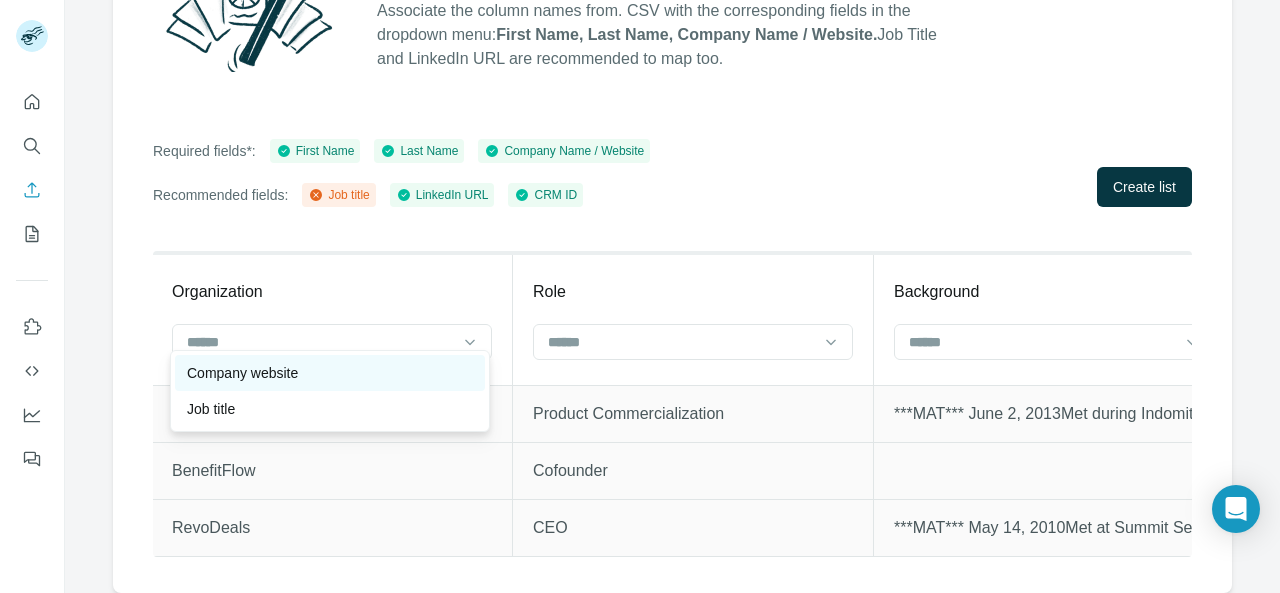 click on "Company website" at bounding box center [330, 373] 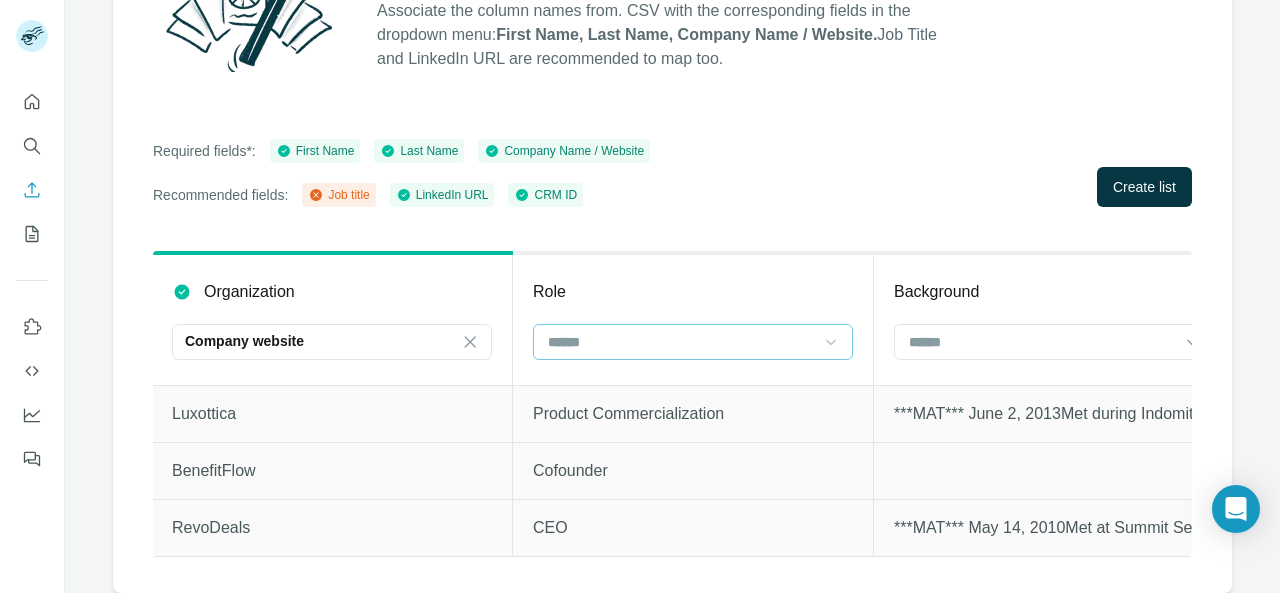 click 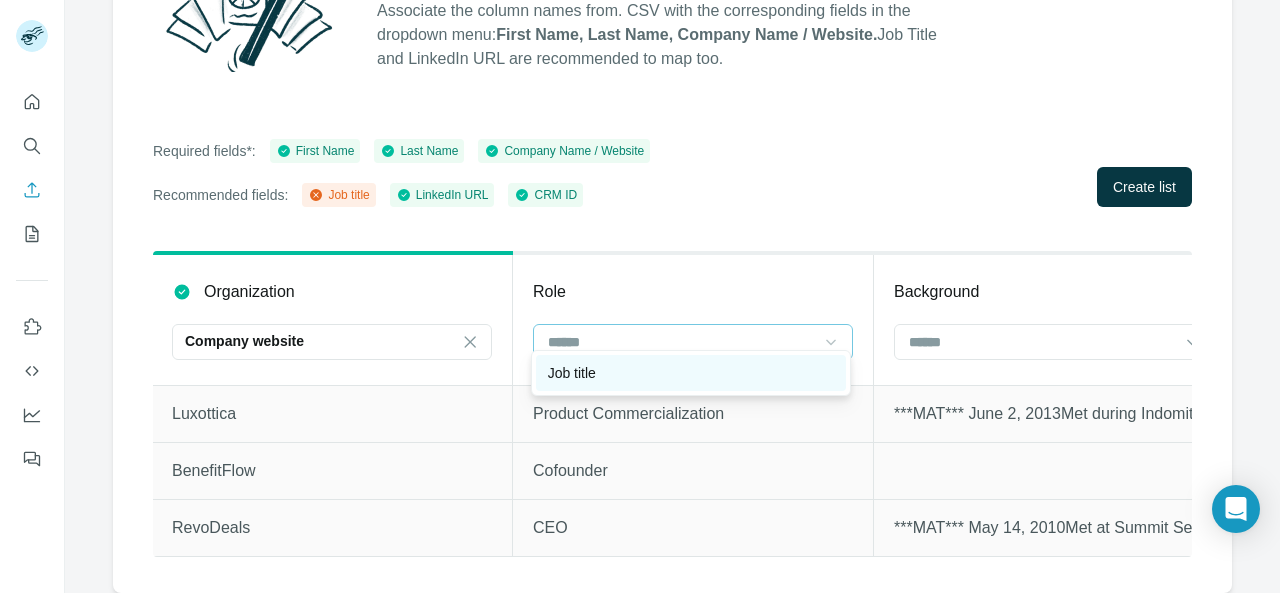 click on "Job title" at bounding box center [691, 373] 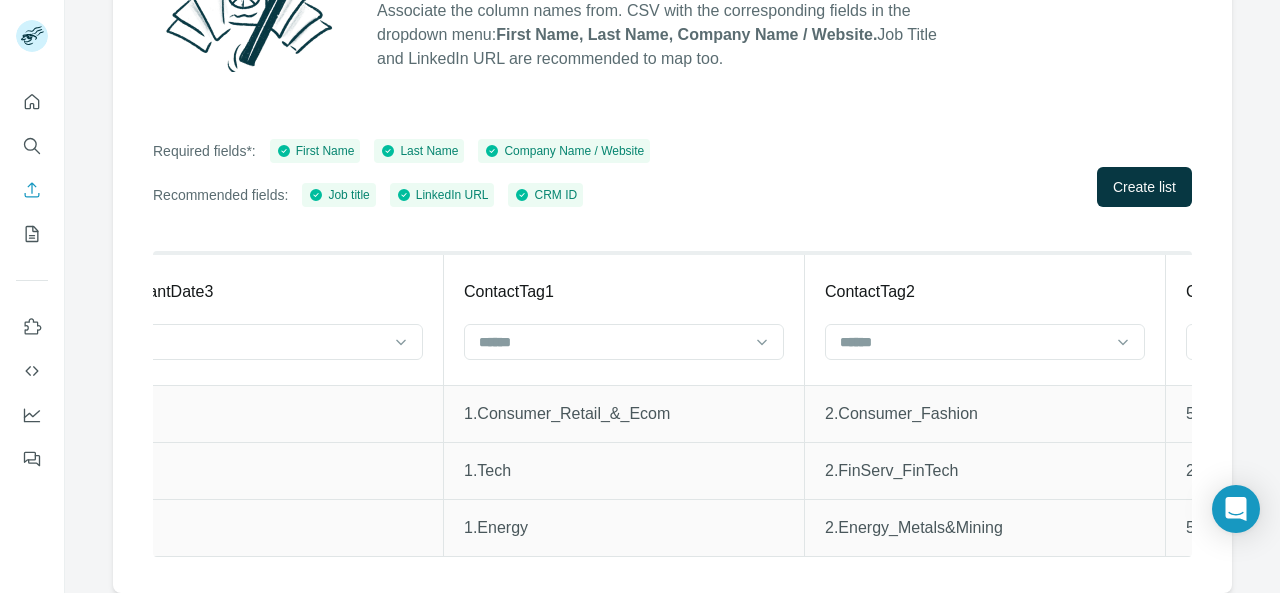 scroll, scrollTop: 0, scrollLeft: 11342, axis: horizontal 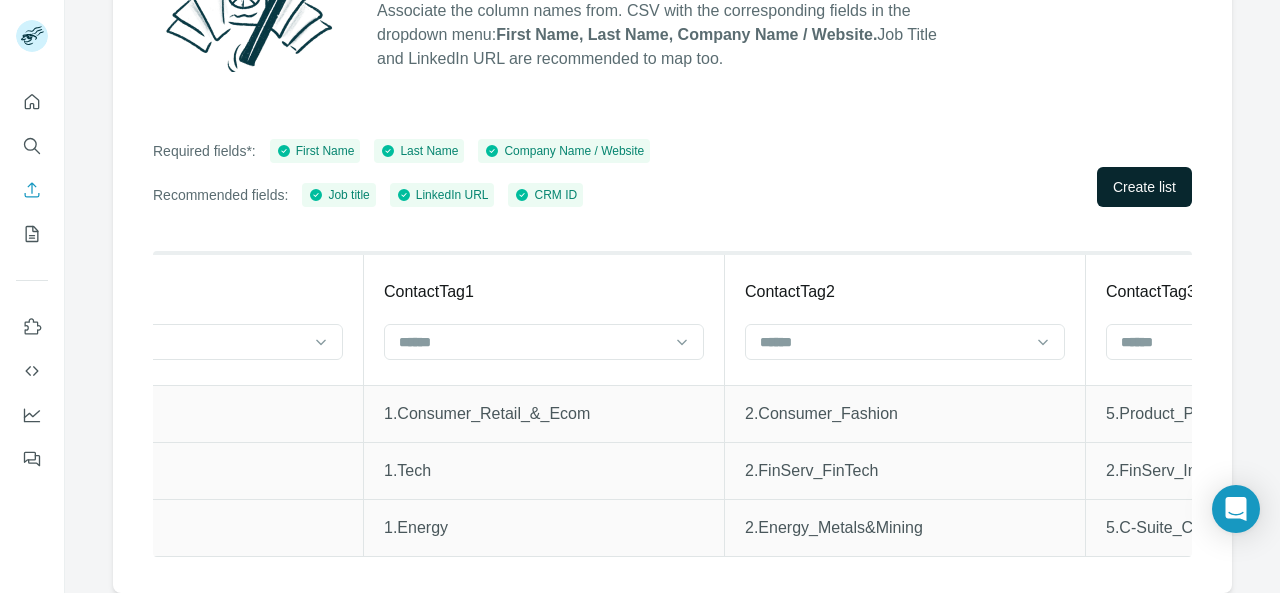 click on "Create list" at bounding box center (1144, 187) 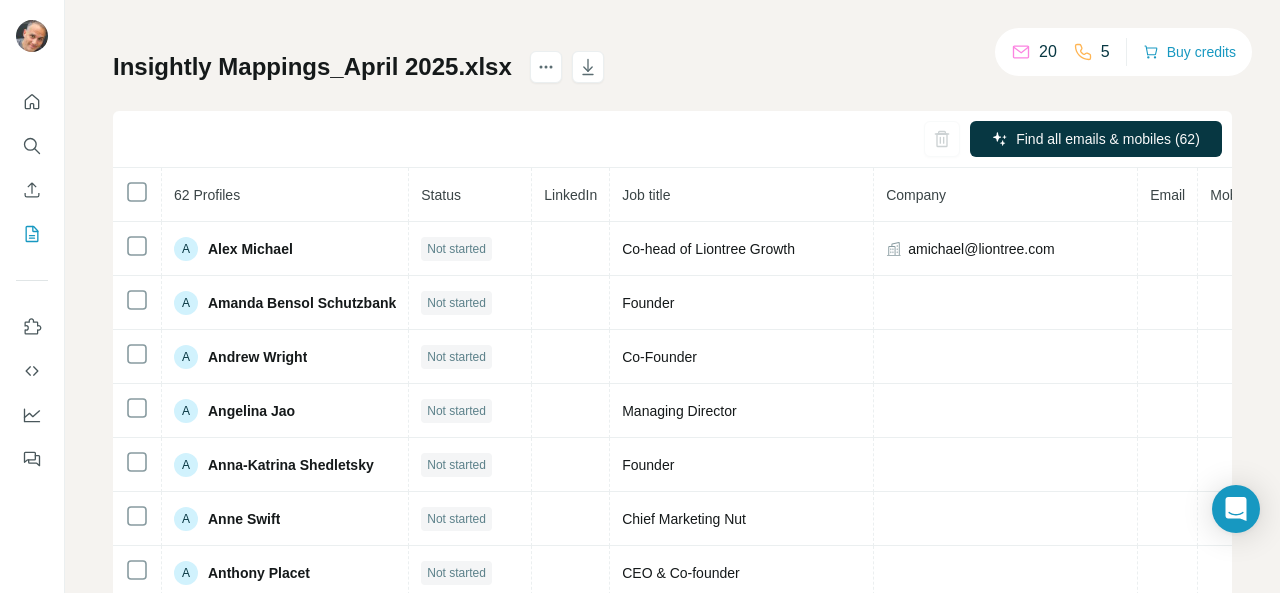 scroll, scrollTop: 245, scrollLeft: 0, axis: vertical 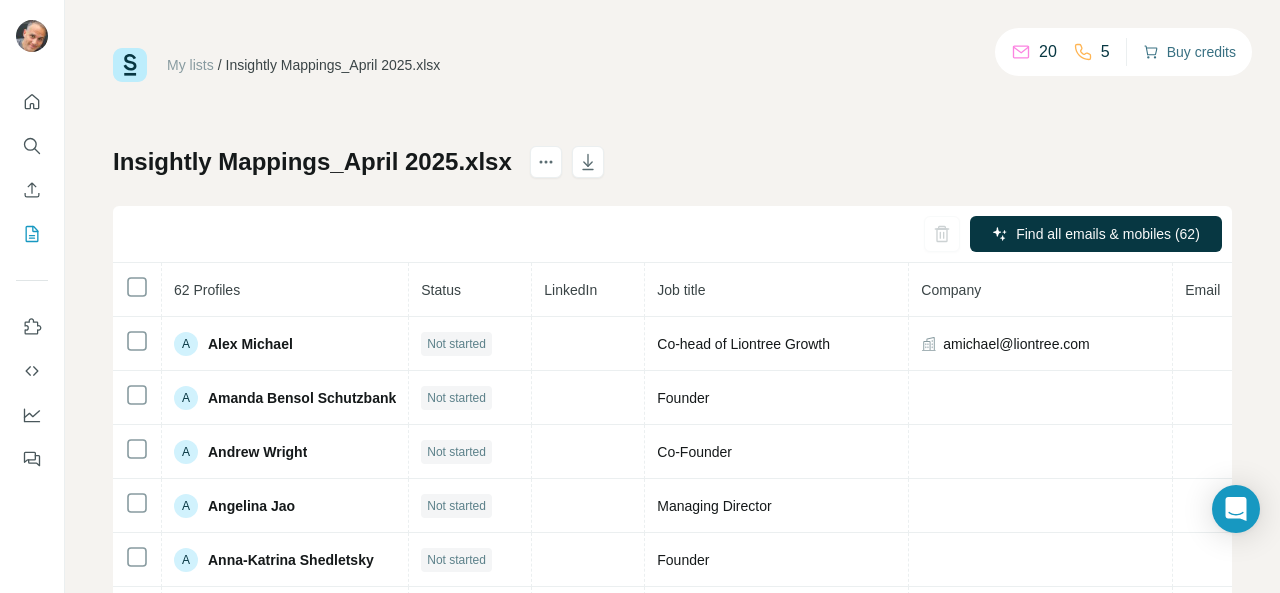 click on "Buy credits" at bounding box center [1189, 52] 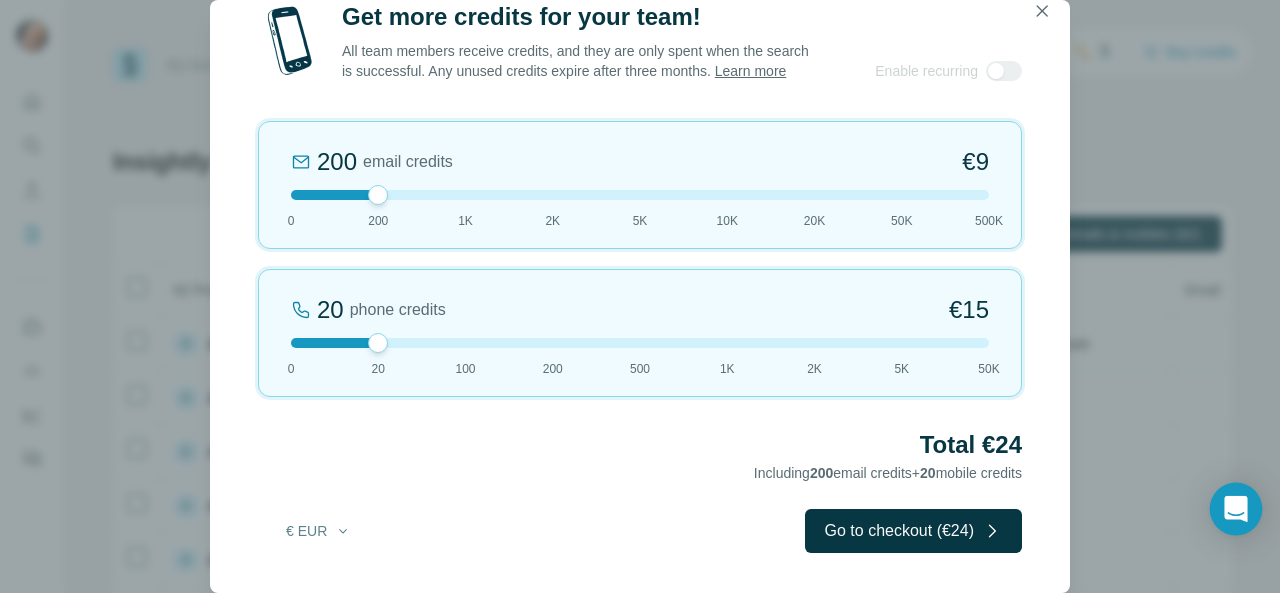 click 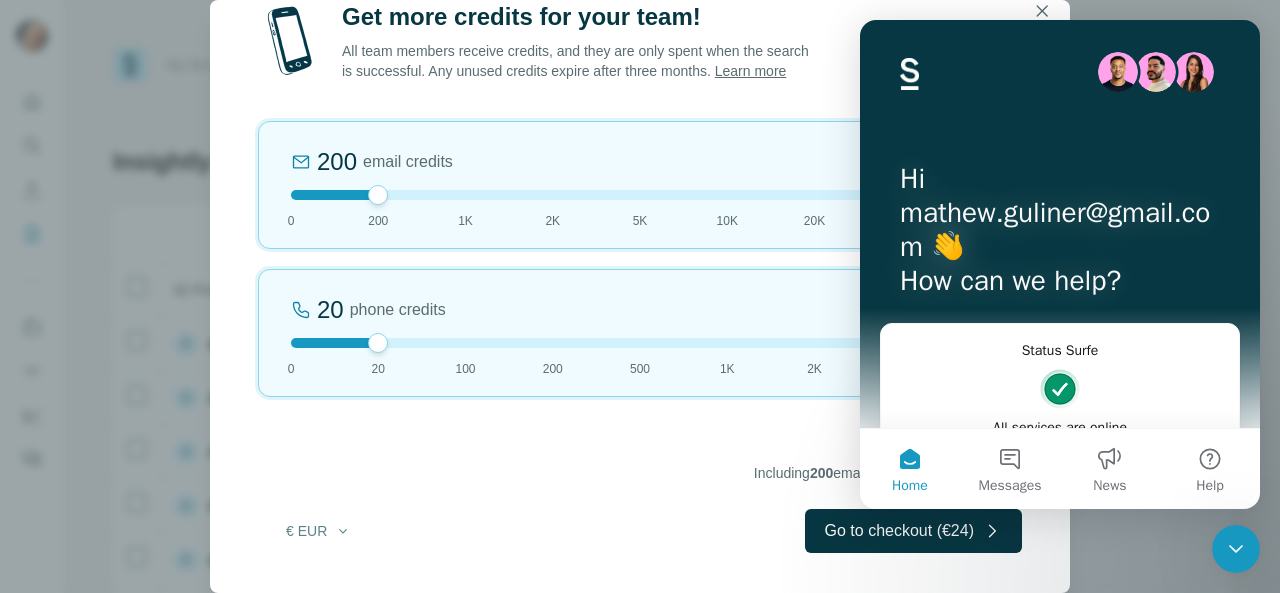 scroll, scrollTop: 0, scrollLeft: 0, axis: both 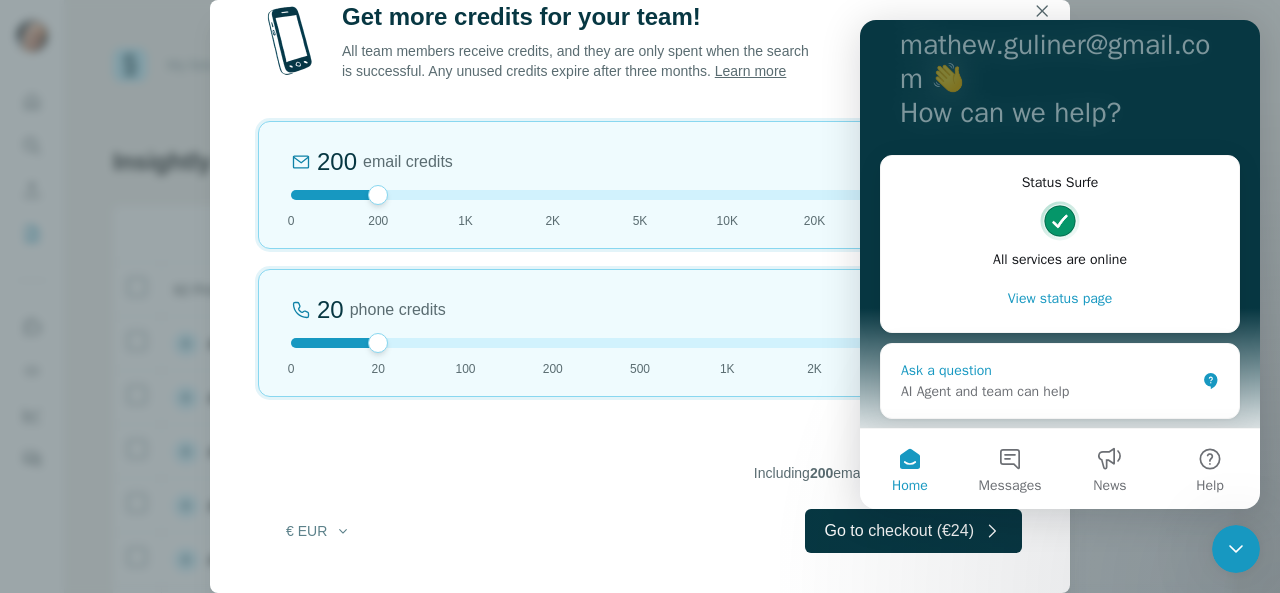 click on "AI Agent and team can help" at bounding box center [1048, 391] 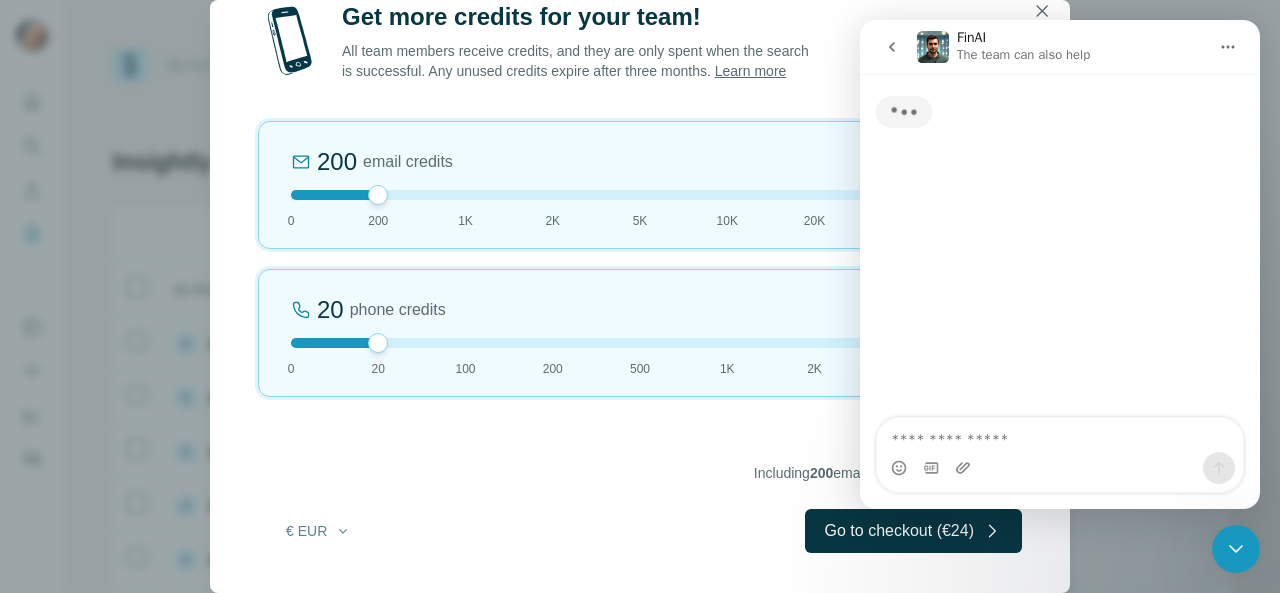 scroll, scrollTop: 0, scrollLeft: 0, axis: both 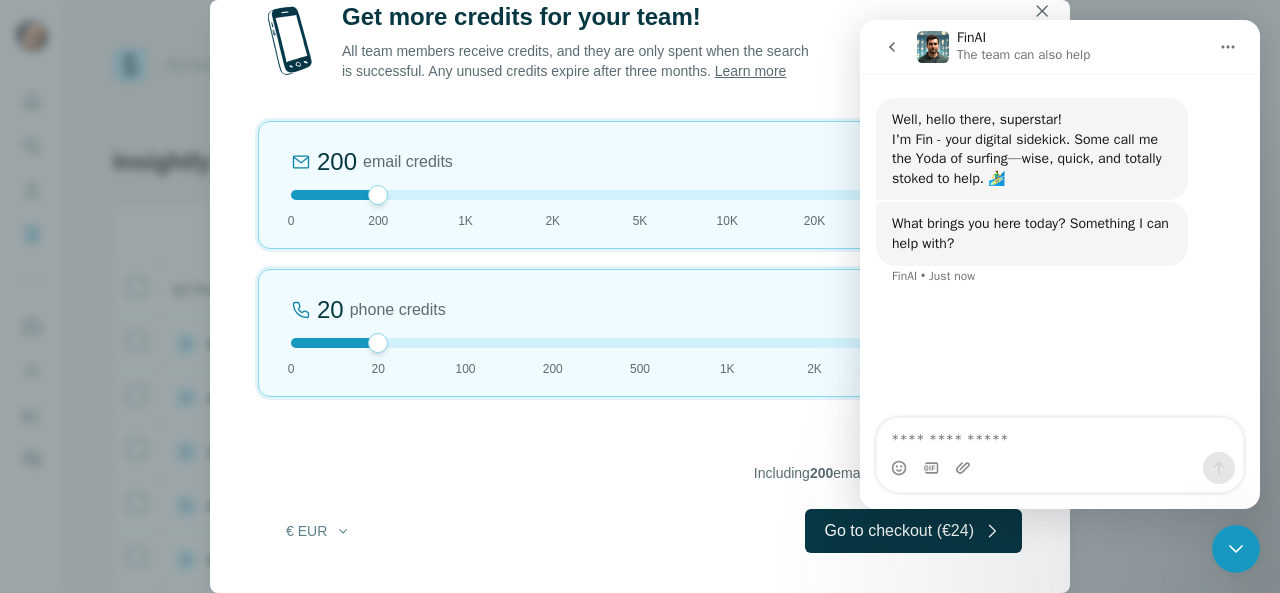 click at bounding box center [1060, 435] 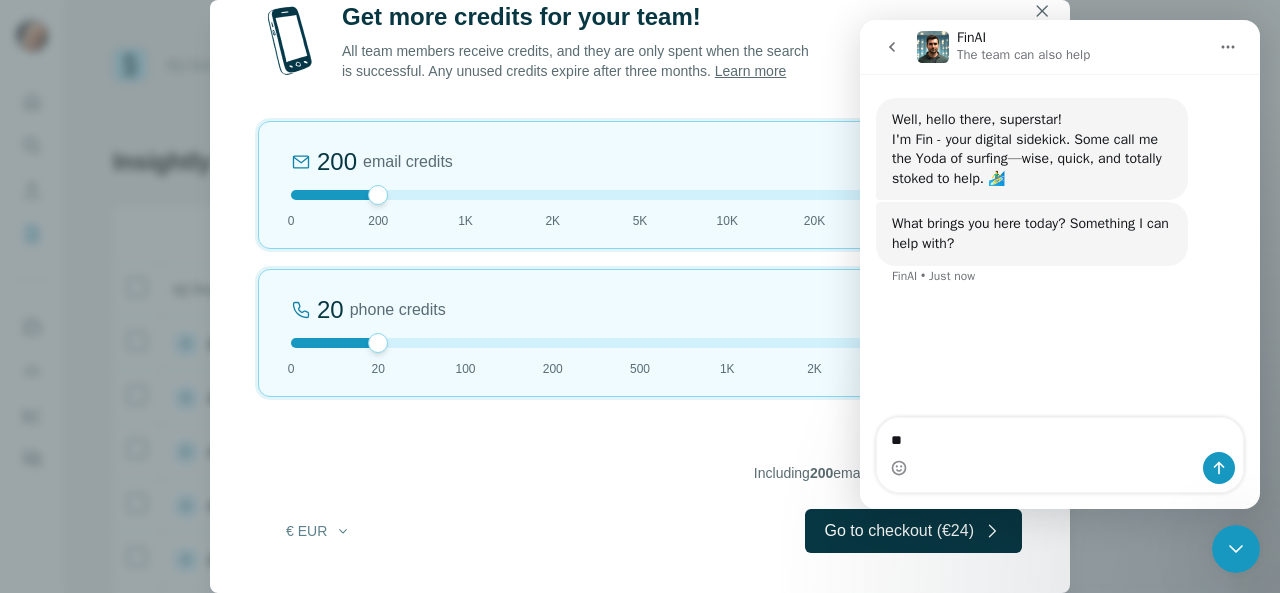 type on "*" 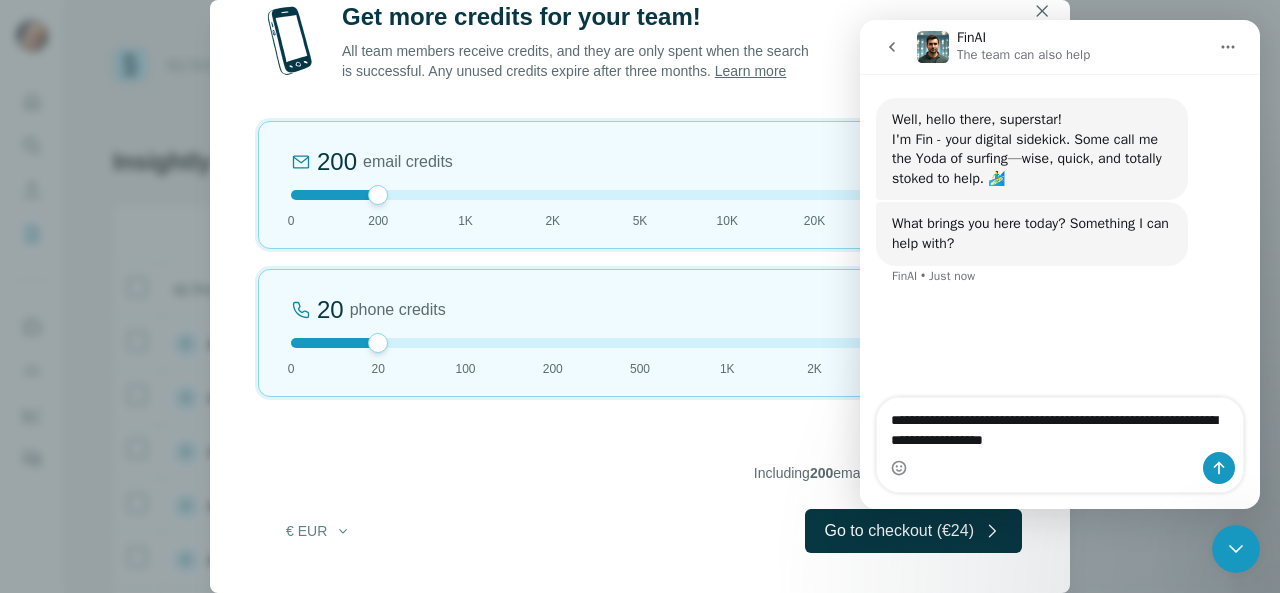 type on "**********" 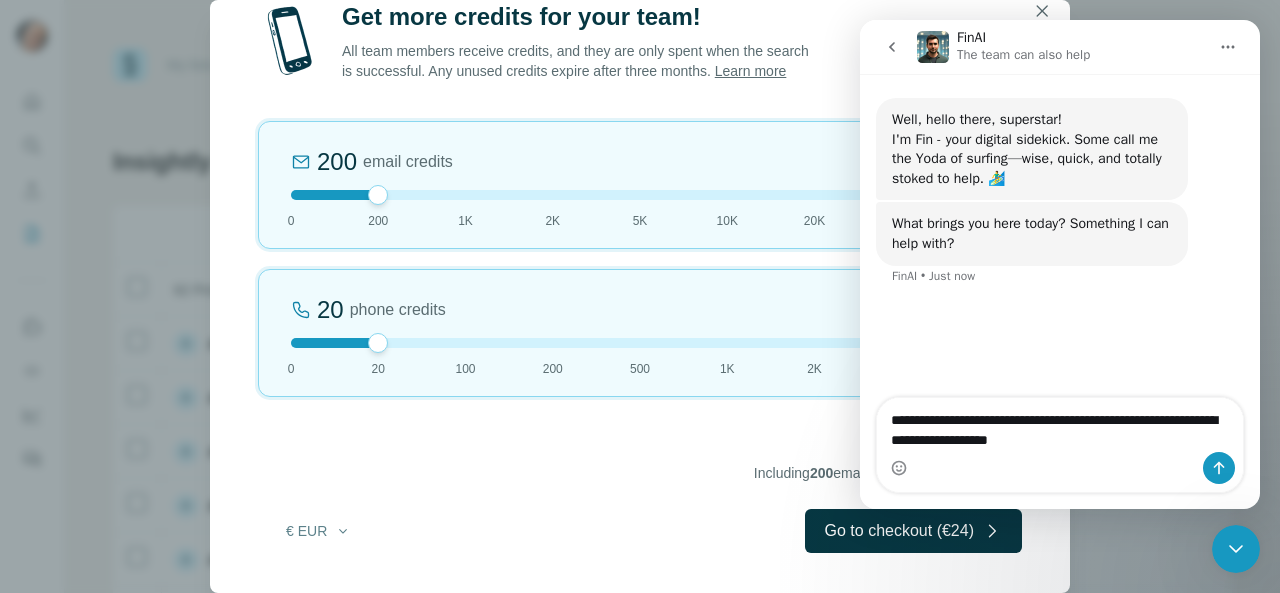 type 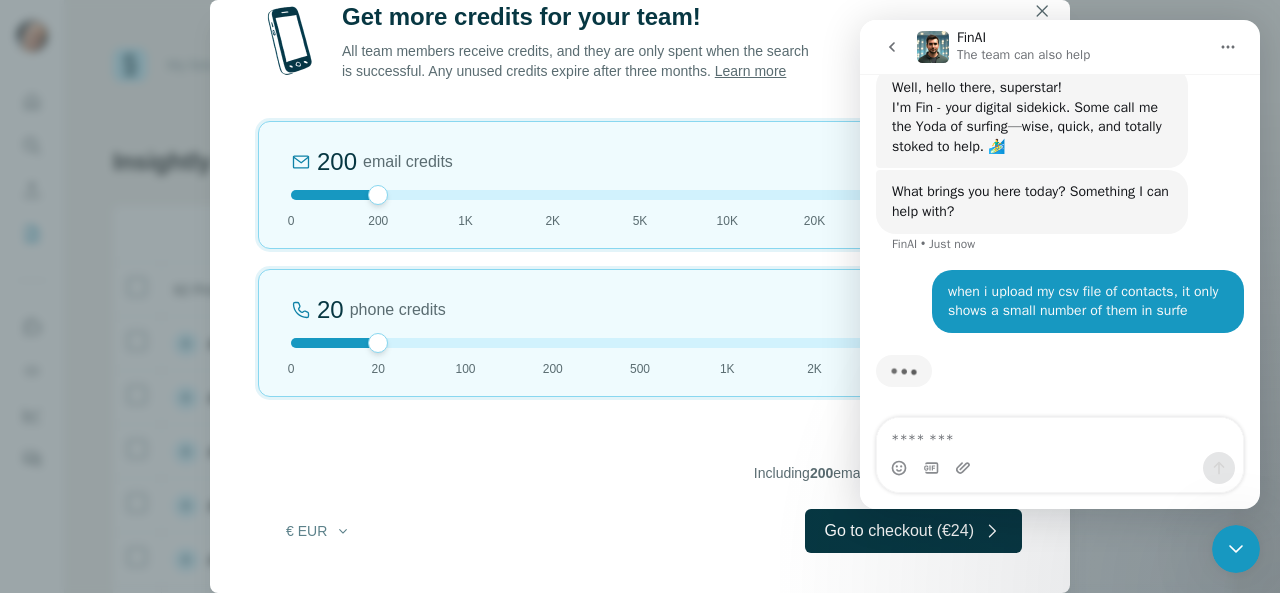 scroll, scrollTop: 28, scrollLeft: 0, axis: vertical 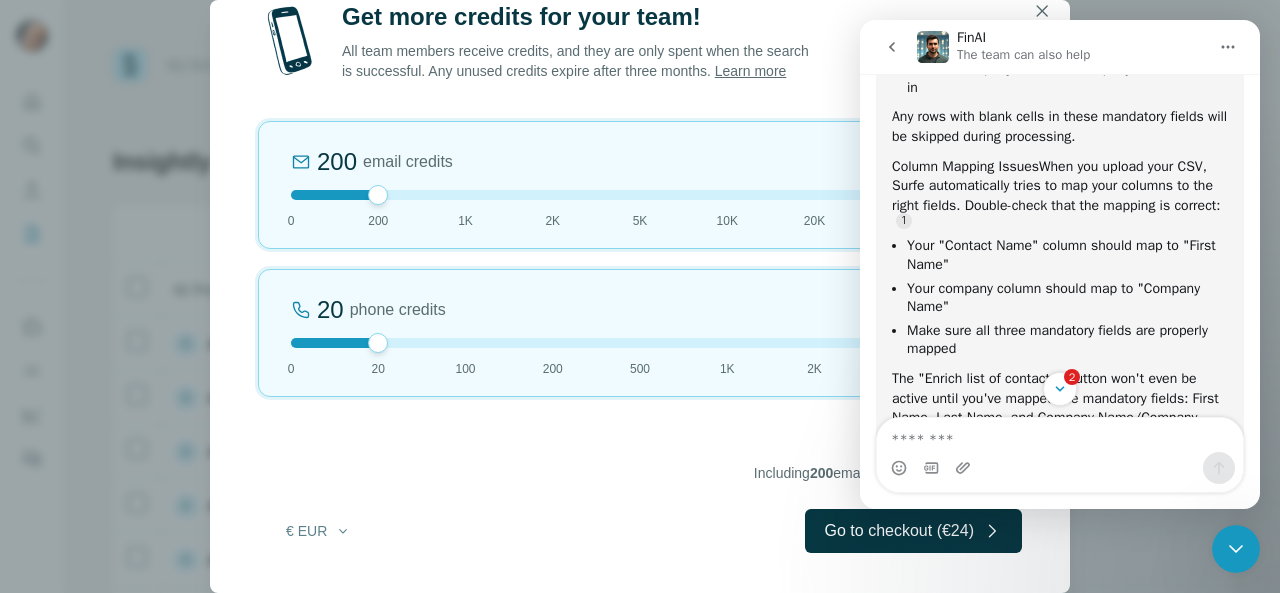 click on "Get more credits for your team! All team members receive credits, and they are only spent when the search is successful. Any unused credits expire after three months.   Learn more Enable recurring Coming soon! 200 email credits €9 0 200 1K 2K 5K 10K 20K 50K 500K 20 phone credits €15 0 20 100 200 500 1K 2K 5K 50K Total €24 Including  200  email credits  +  20  mobile credits €   EUR Go to checkout (€24)" at bounding box center (640, 296) 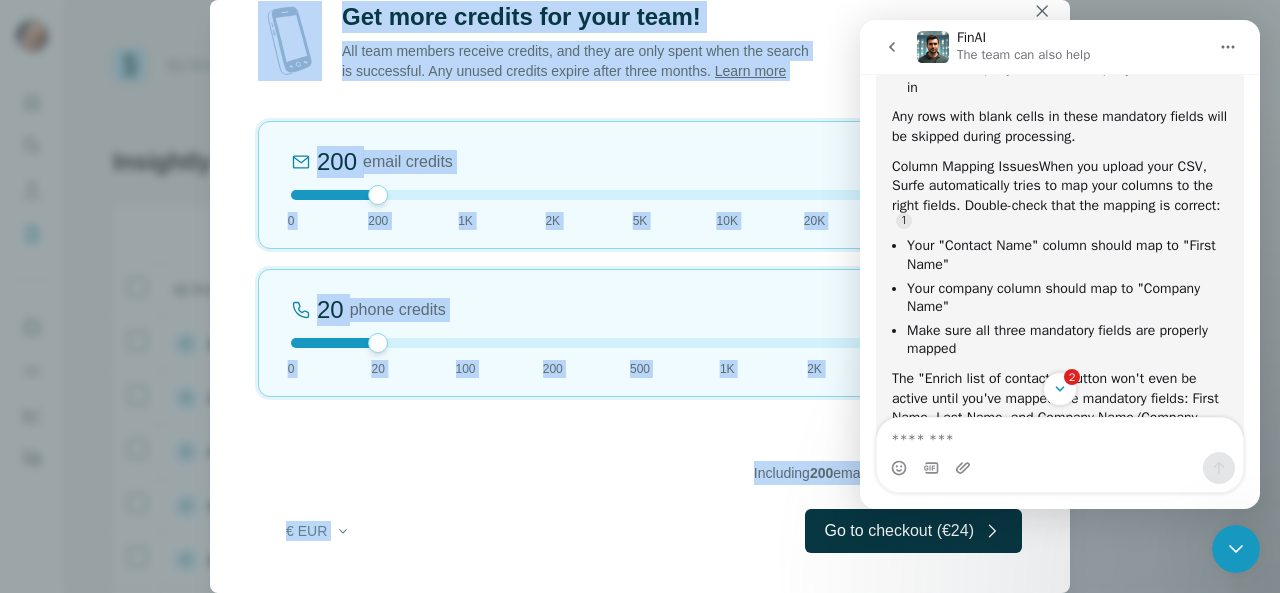 click on "Get more credits for your team! All team members receive credits, and they are only spent when the search is successful. Any unused credits expire after three months.   Learn more Enable recurring Coming soon! 200 email credits €9 0 200 1K 2K 5K 10K 20K 50K 500K 20 phone credits €15 0 20 100 200 500 1K 2K 5K 50K Total €24 Including  200  email credits  +  20  mobile credits €   EUR Go to checkout (€24)" at bounding box center [640, 296] 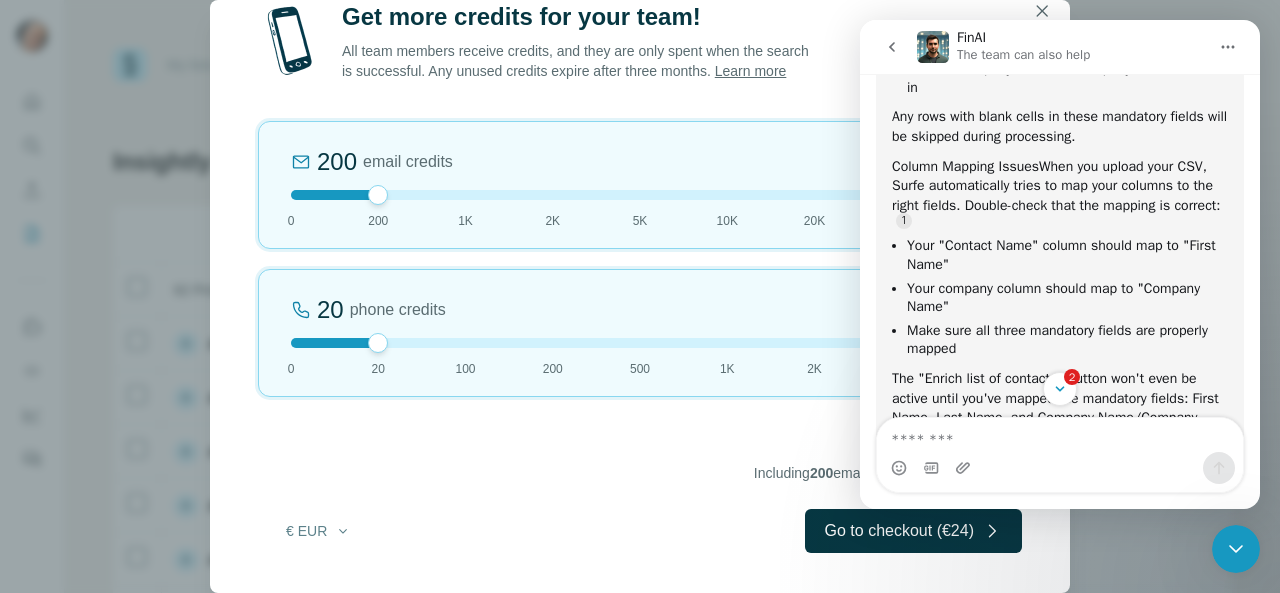 click 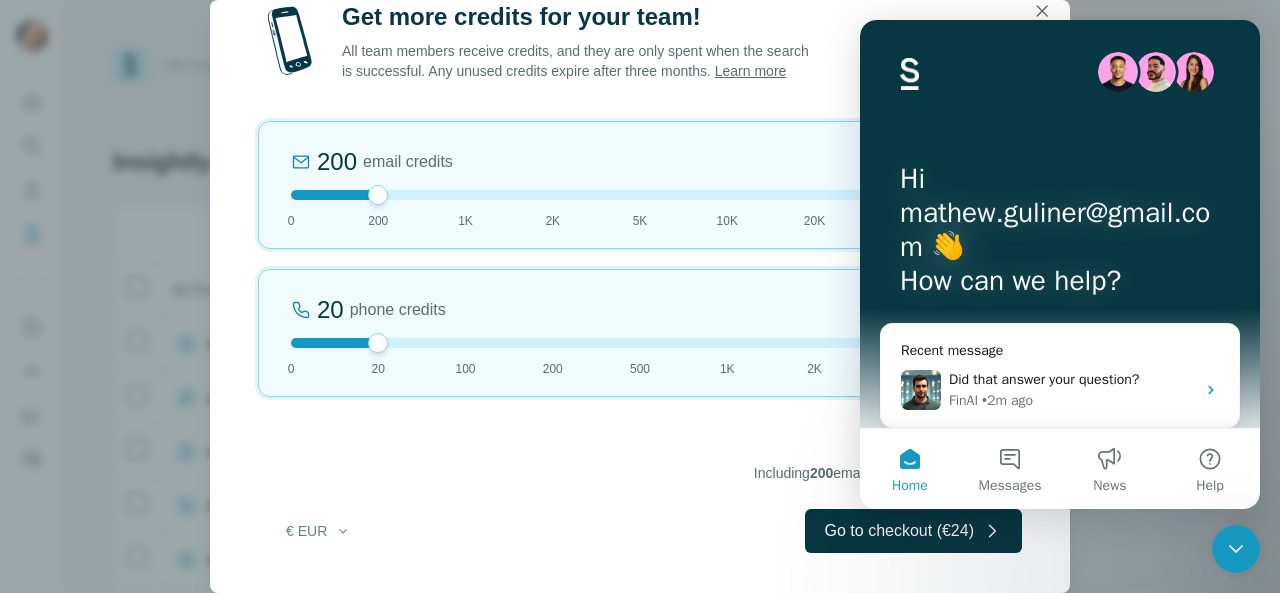 scroll, scrollTop: 2, scrollLeft: 0, axis: vertical 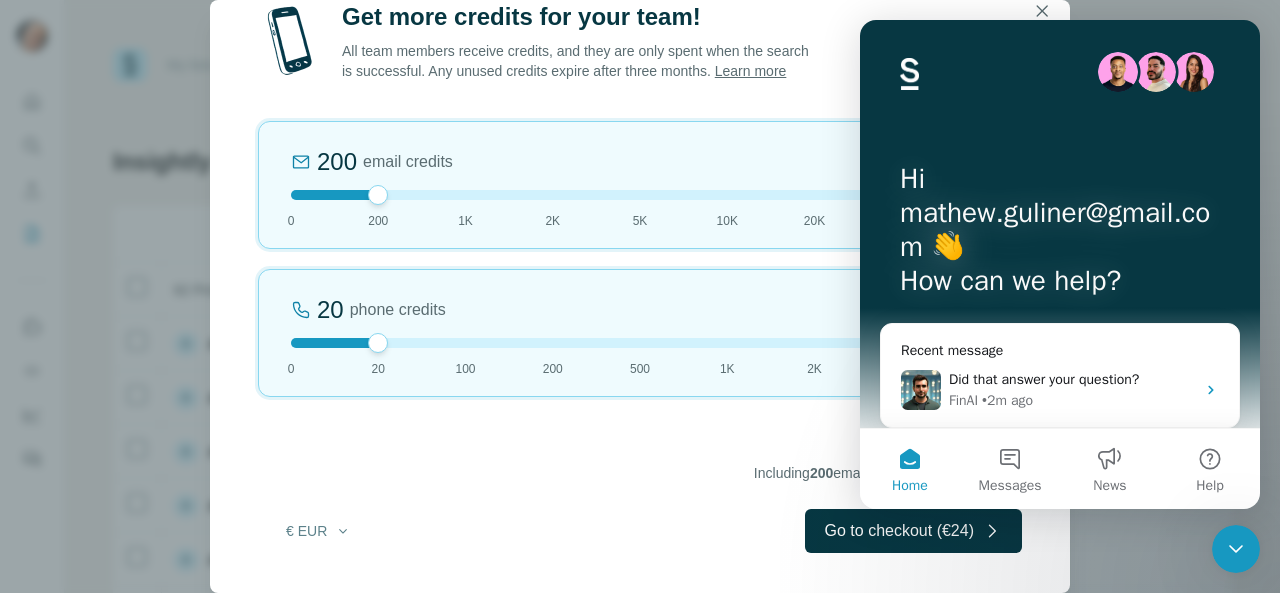 click on "Get more credits for your team! All team members receive credits, and they are only spent when the search is successful. Any unused credits expire after three months.   Learn more Enable recurring Coming soon! 200 email credits €9 0 200 1K 2K 5K 10K 20K 50K 500K 20 phone credits €15 0 20 100 200 500 1K 2K 5K 50K Total €24 Including  200  email credits  +  20  mobile credits €   EUR Go to checkout (€24)" at bounding box center (640, 296) 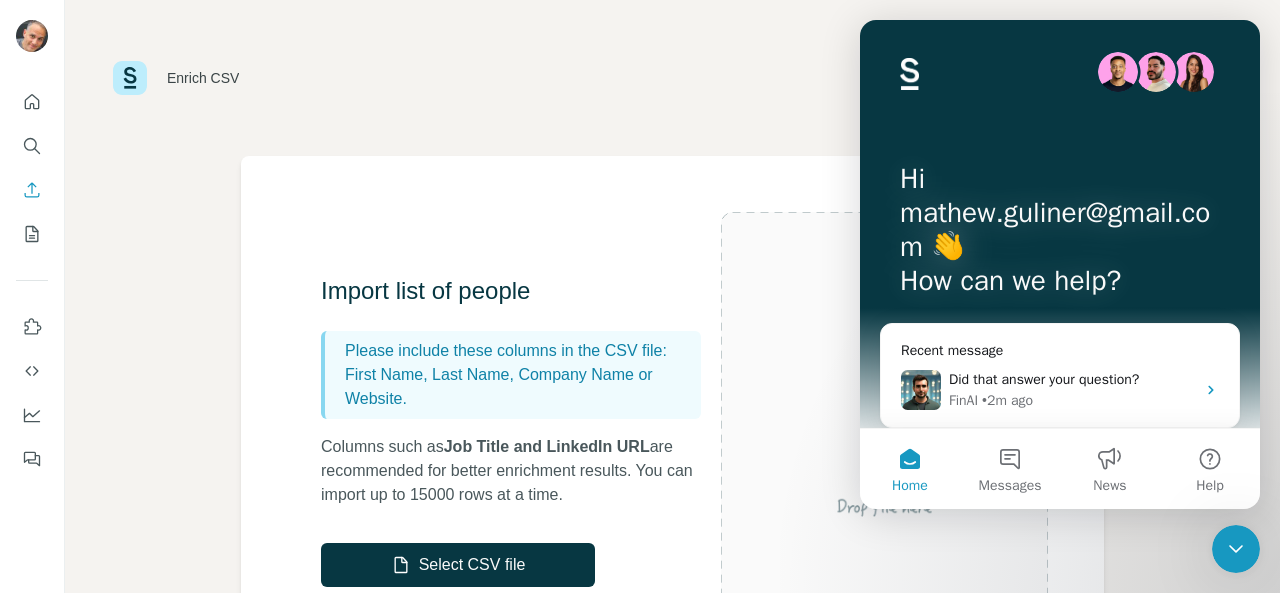 click 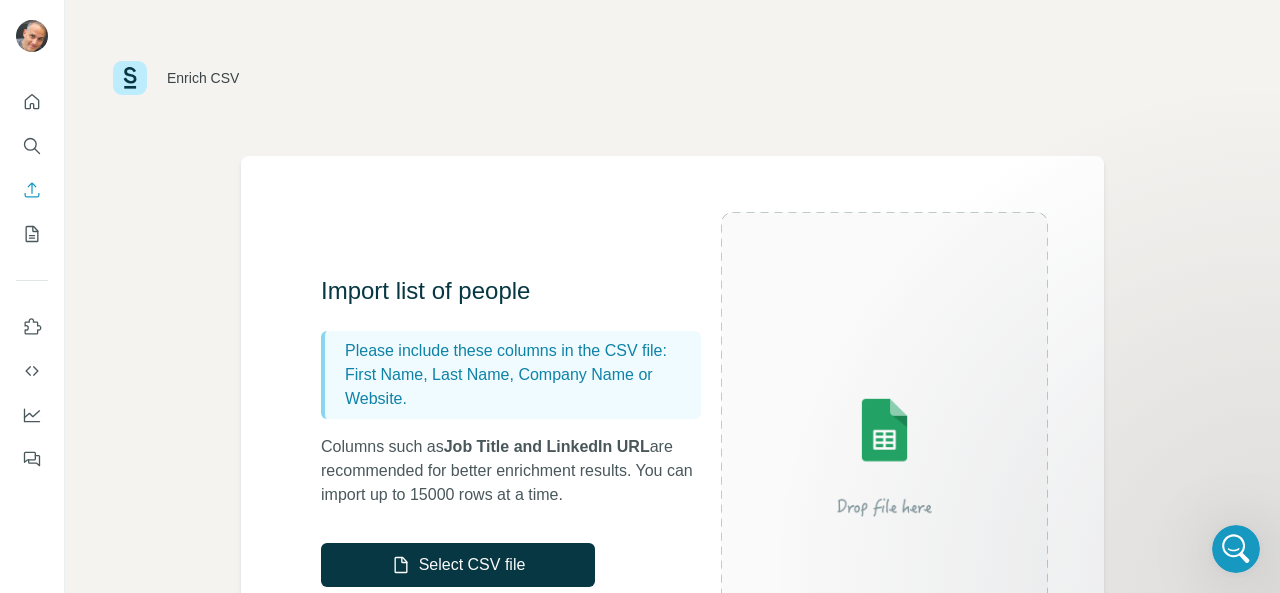 scroll, scrollTop: 0, scrollLeft: 0, axis: both 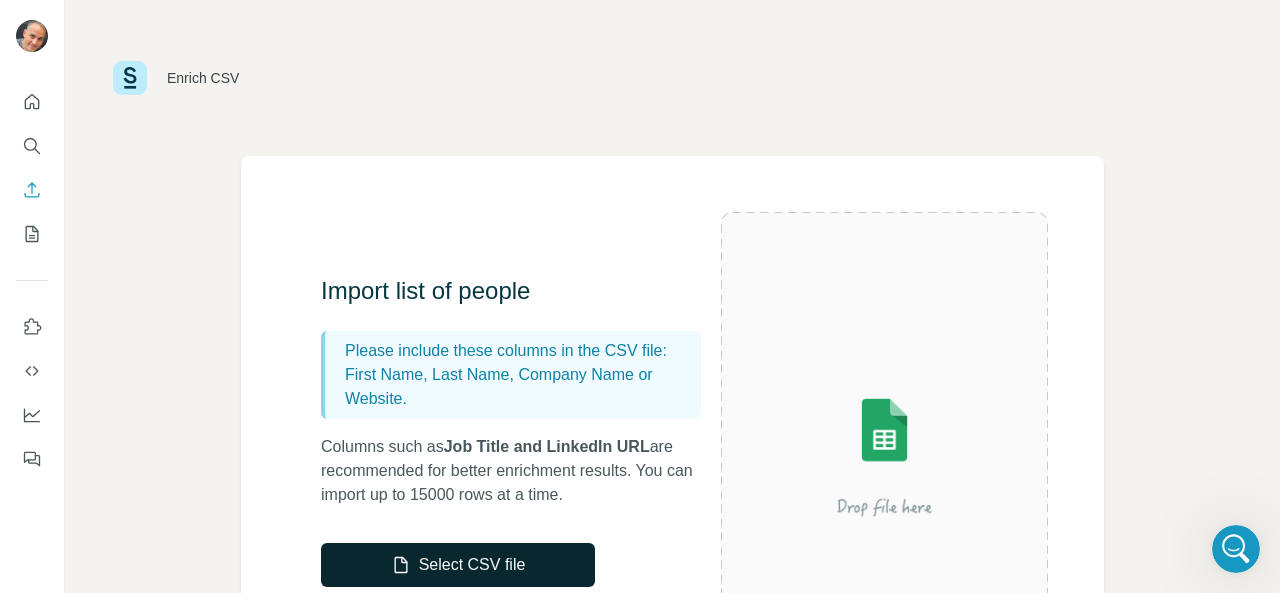 click on "Select CSV file" at bounding box center [458, 565] 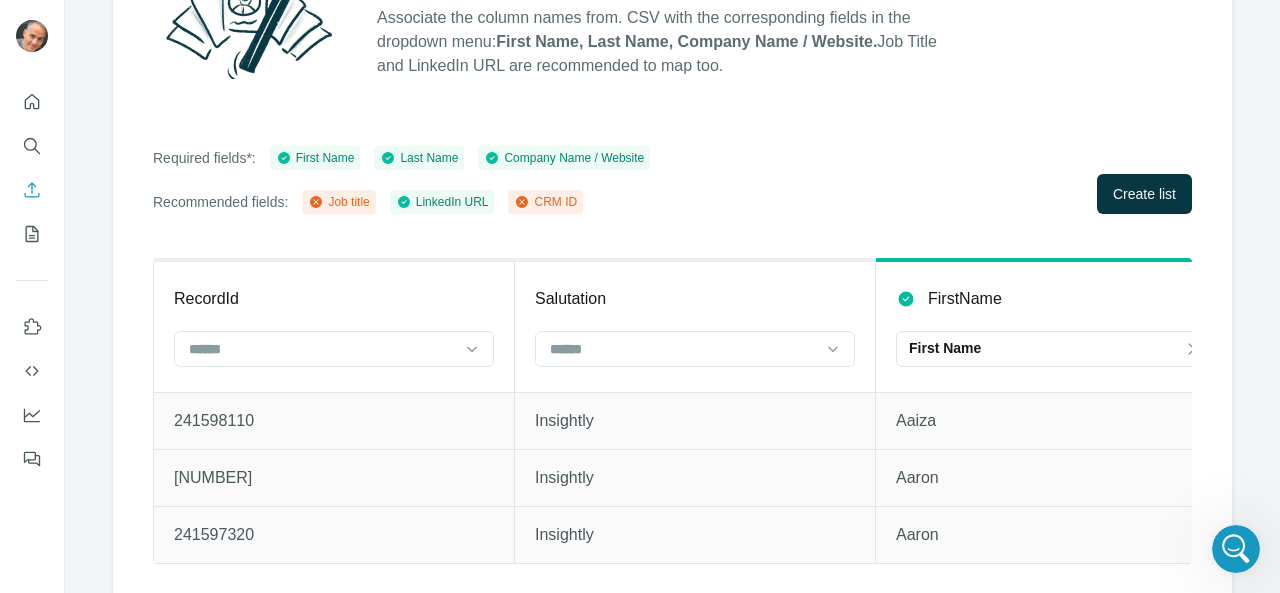 scroll, scrollTop: 272, scrollLeft: 0, axis: vertical 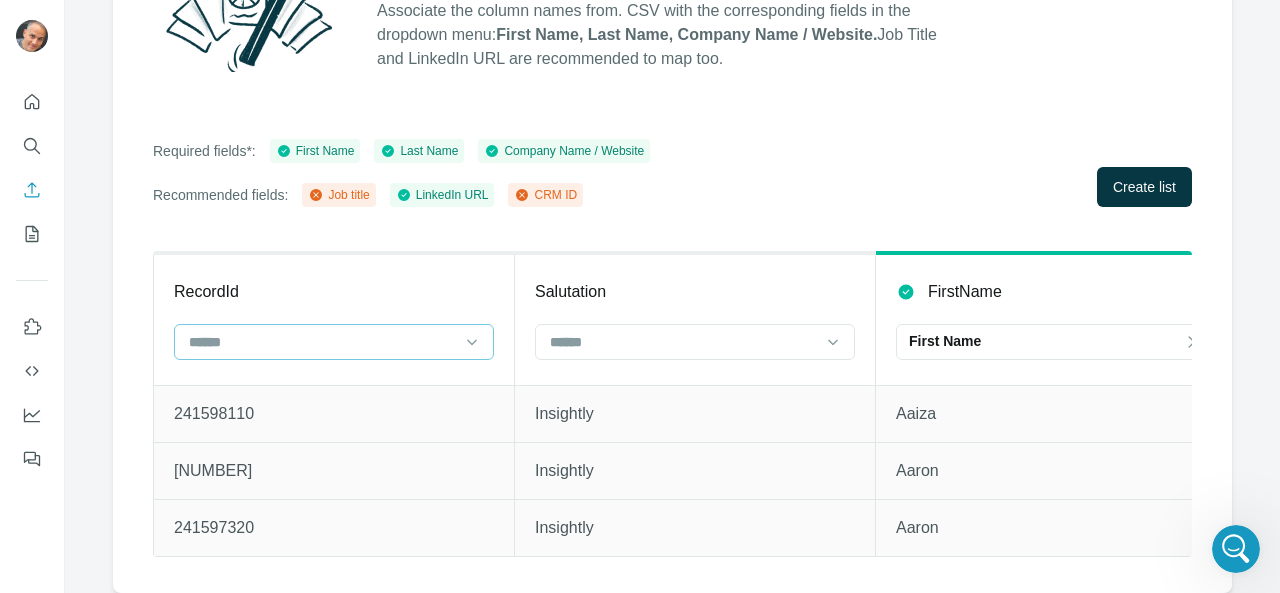 click at bounding box center [322, 342] 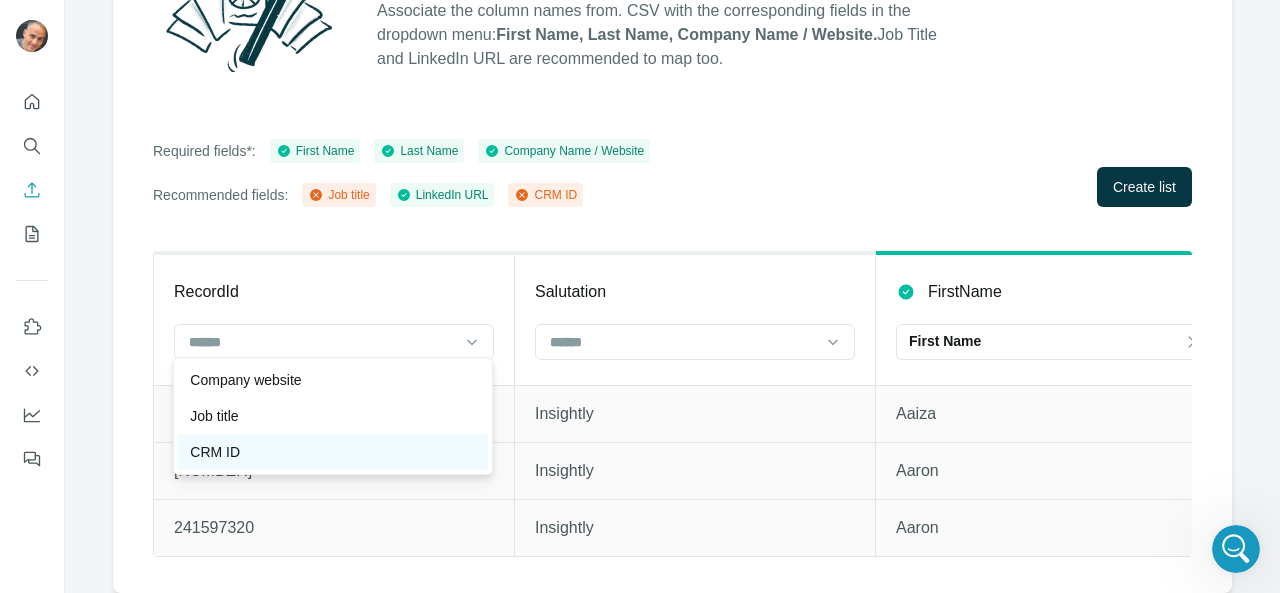 click on "CRM ID" at bounding box center (215, 452) 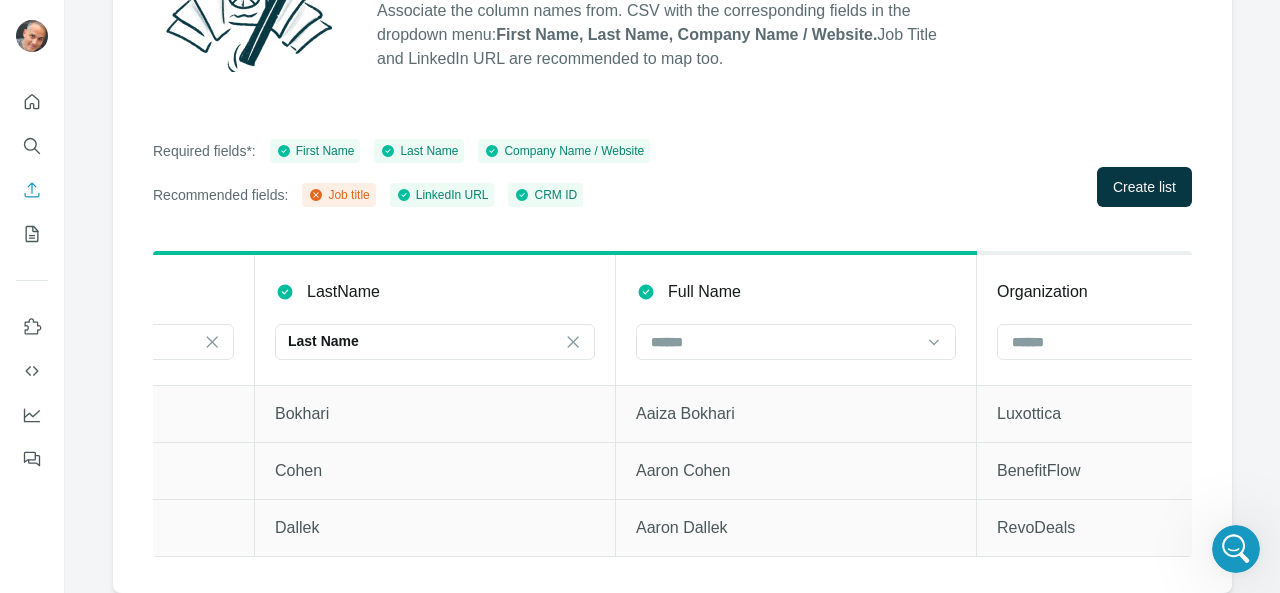 scroll, scrollTop: 0, scrollLeft: 999, axis: horizontal 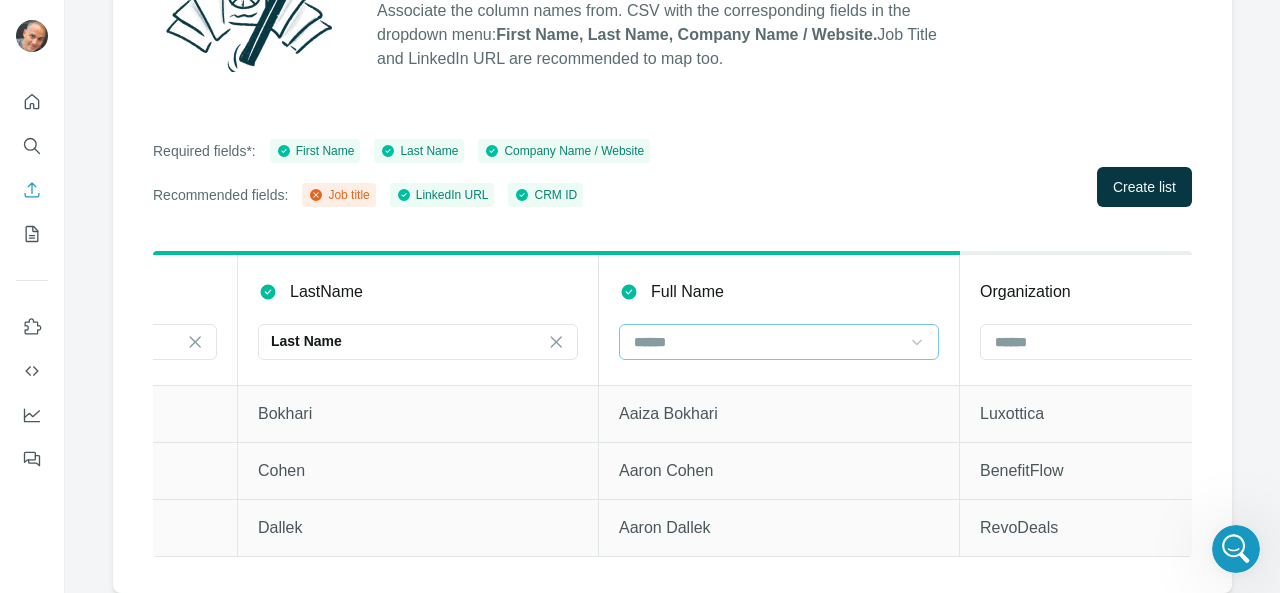 click 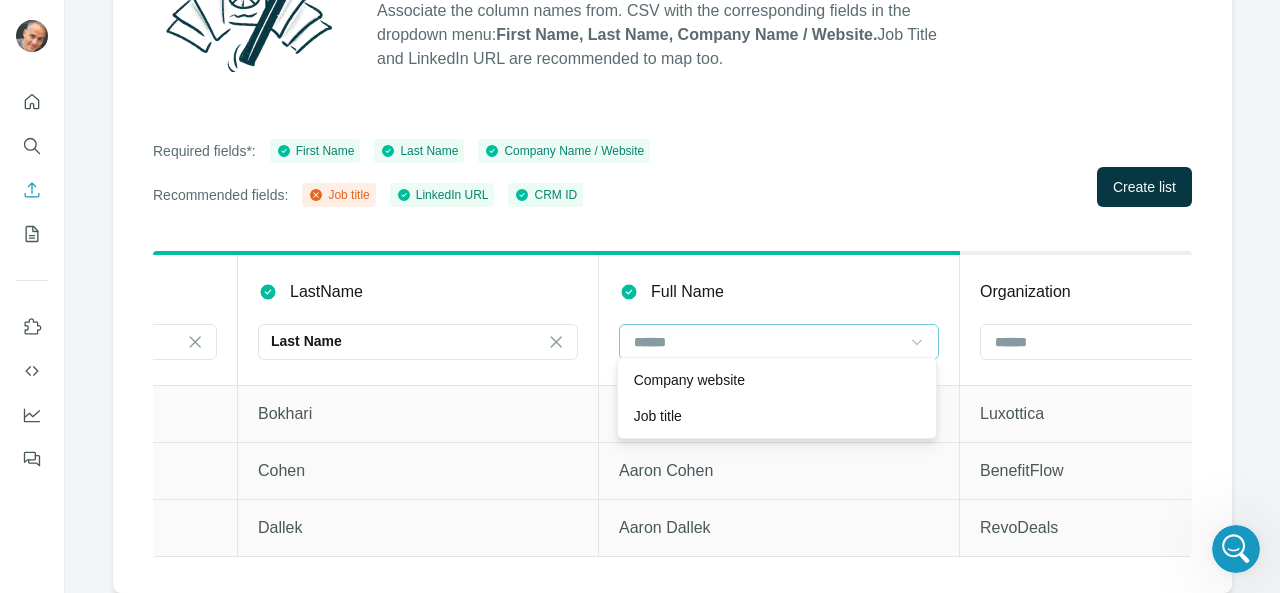 click 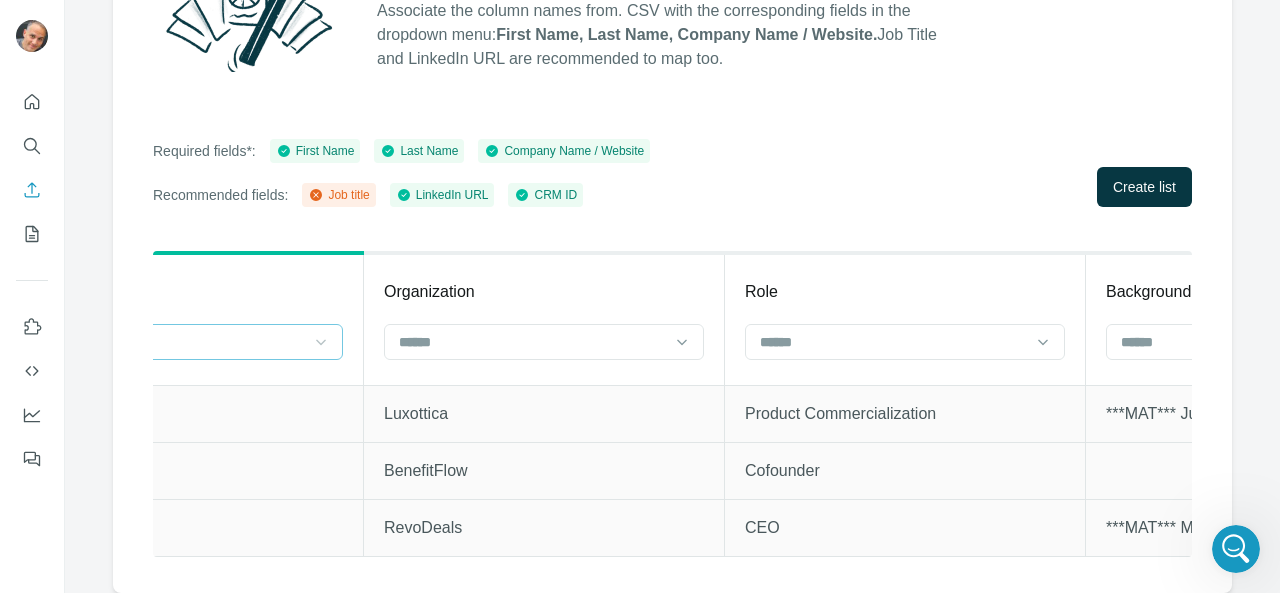scroll, scrollTop: 0, scrollLeft: 1639, axis: horizontal 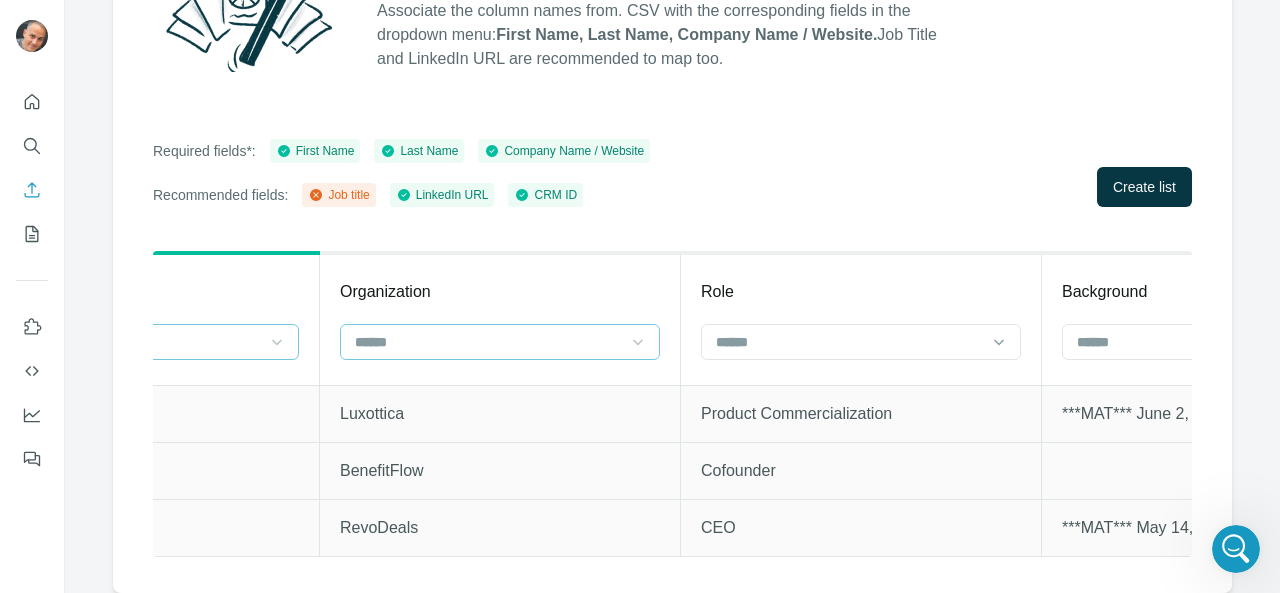 click 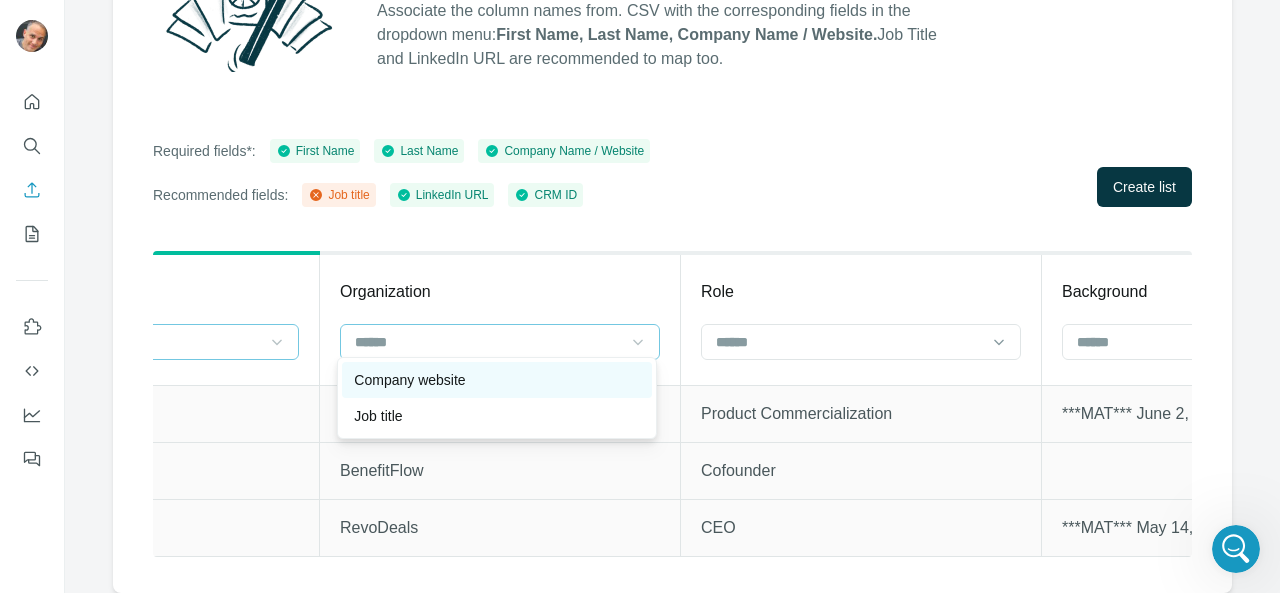click on "Company website" at bounding box center [497, 380] 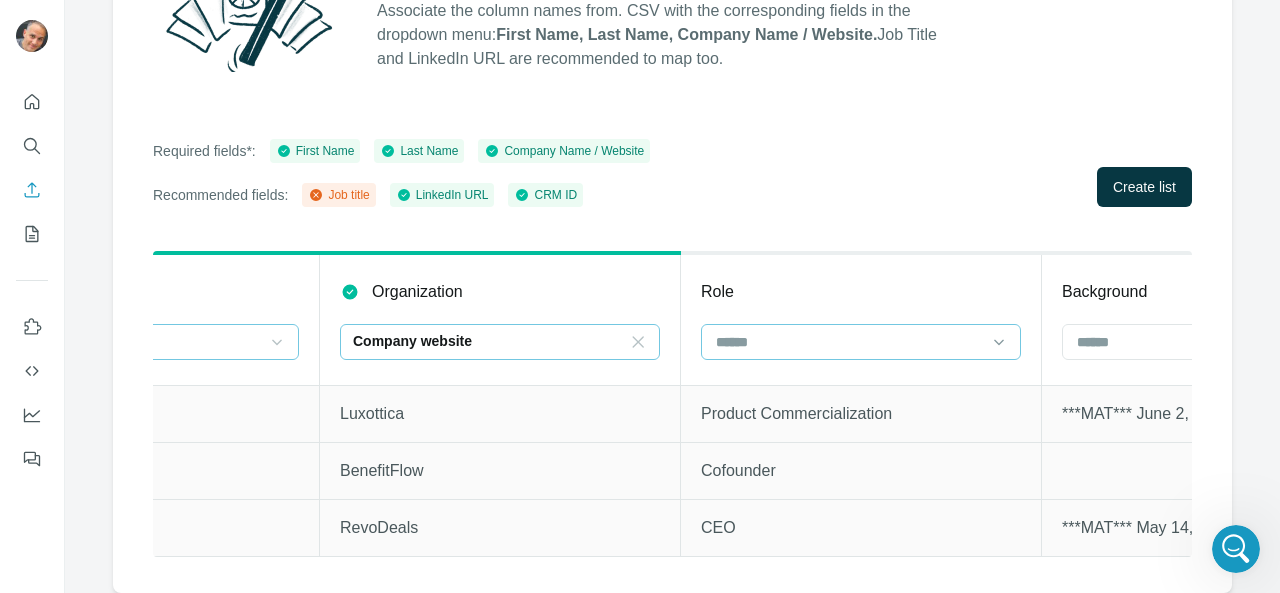 click at bounding box center [849, 342] 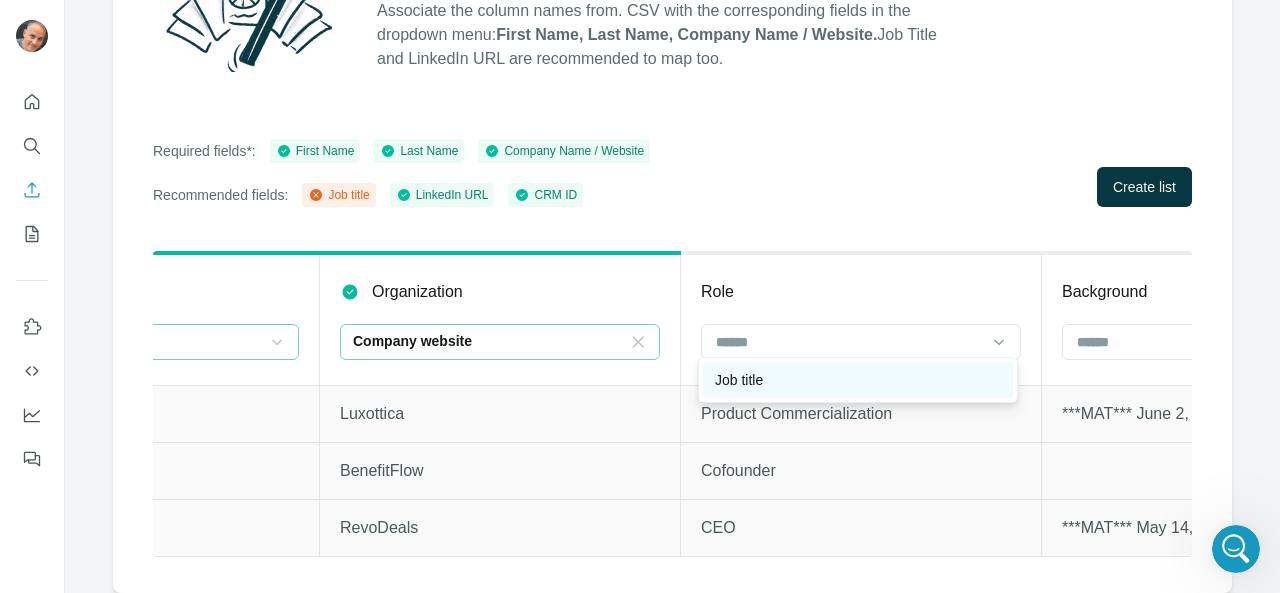 click on "Job title" at bounding box center [858, 380] 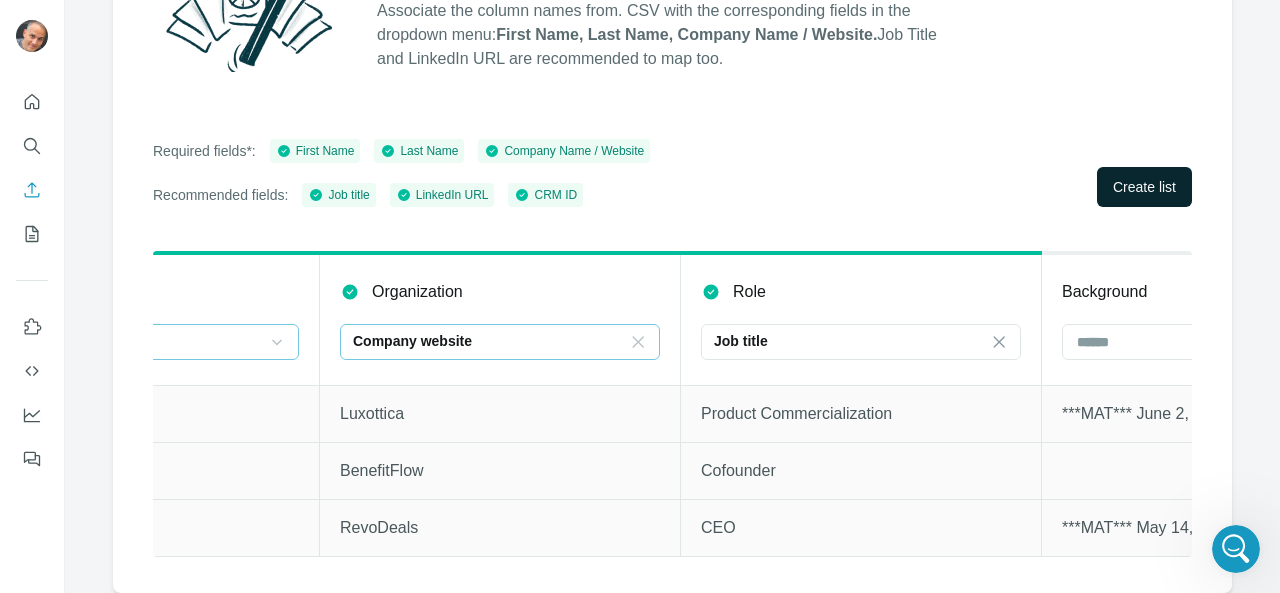 click on "Create list" at bounding box center [1144, 187] 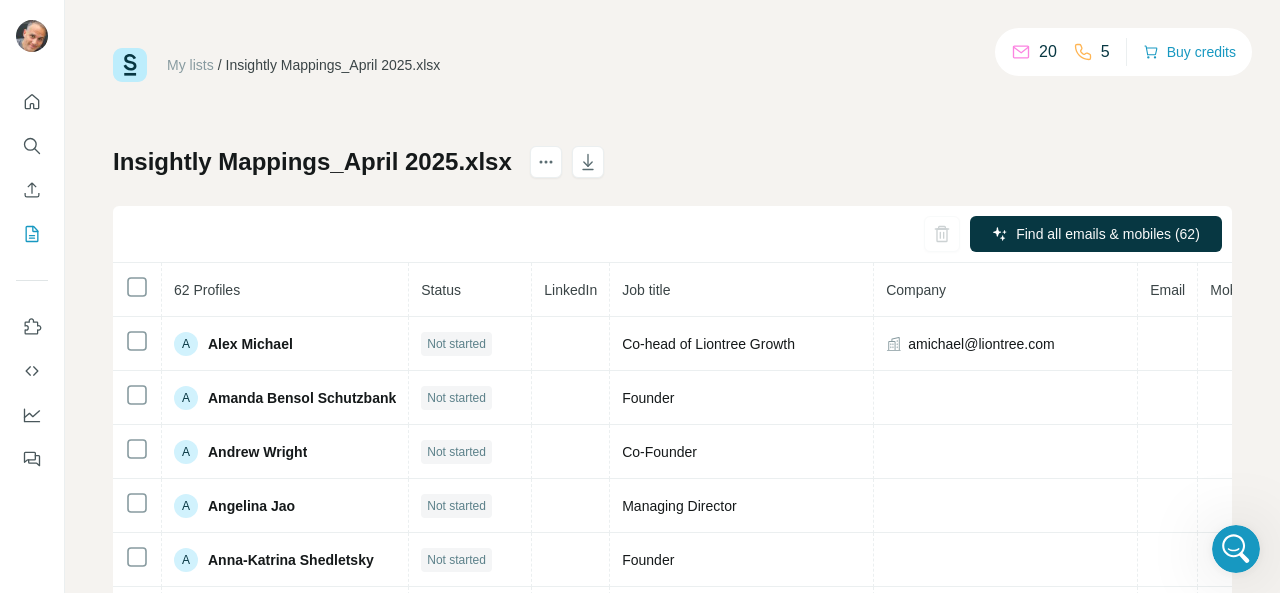 scroll, scrollTop: 245, scrollLeft: 0, axis: vertical 